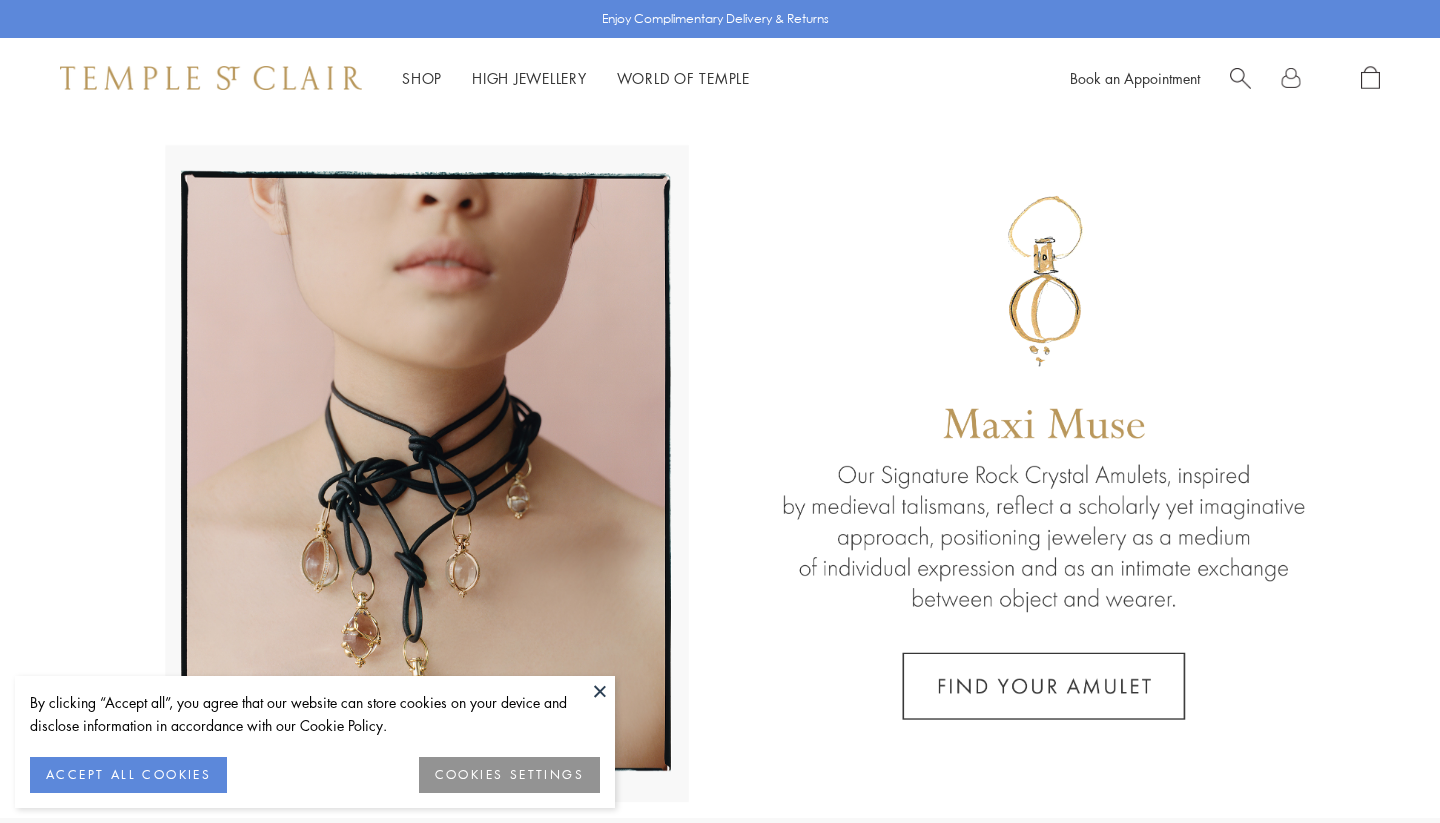 scroll, scrollTop: 0, scrollLeft: 0, axis: both 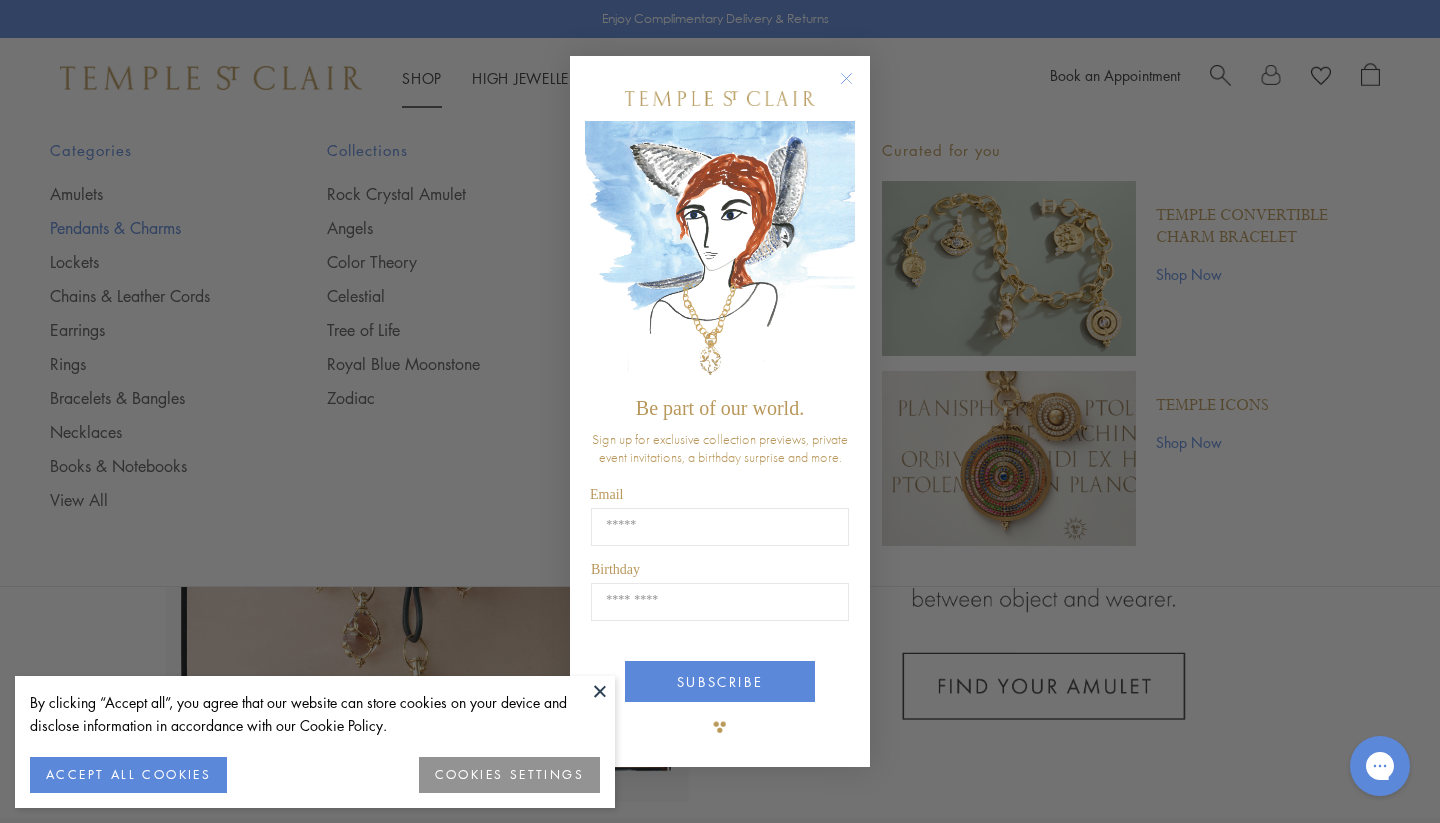 click on "Close dialog Be part of our world. Sign up for exclusive collection previews, private event invitations, a birthday surprise and more. [EMAIL] [BIRTHDAY] [BIRTHDAY] SUBSCRIBE ******" at bounding box center [720, 411] 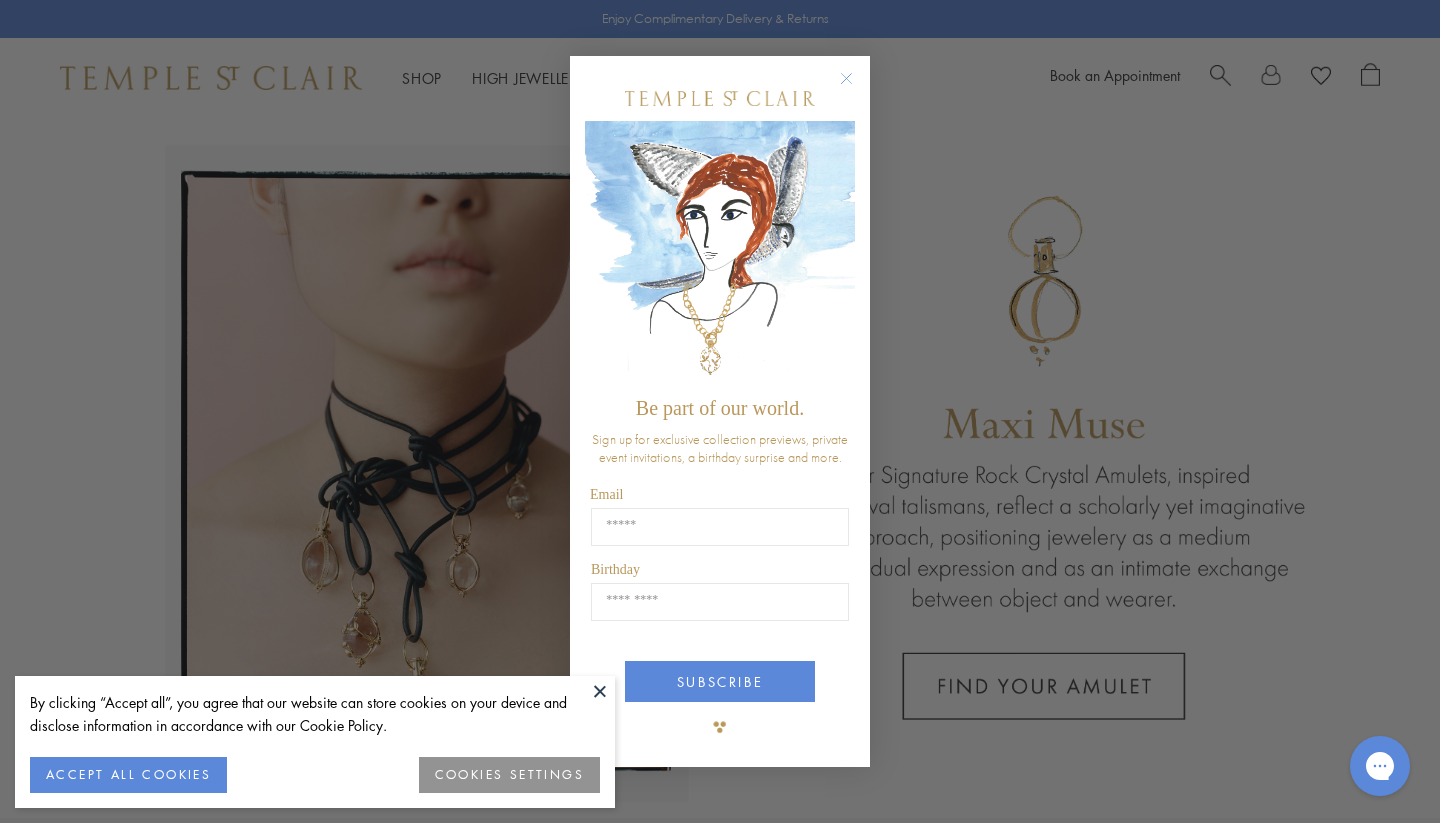 click 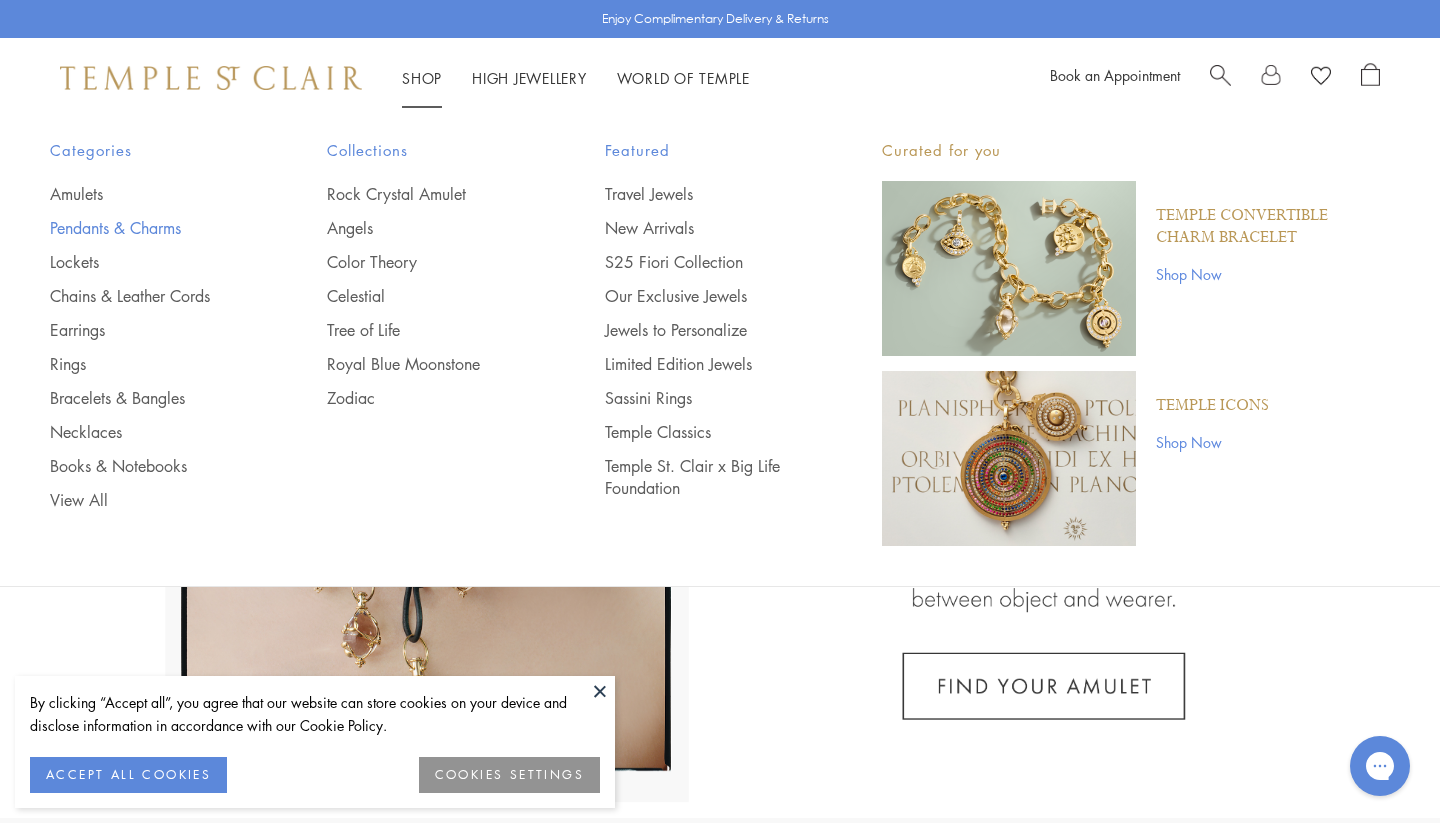 click on "Pendants & Charms" at bounding box center [148, 228] 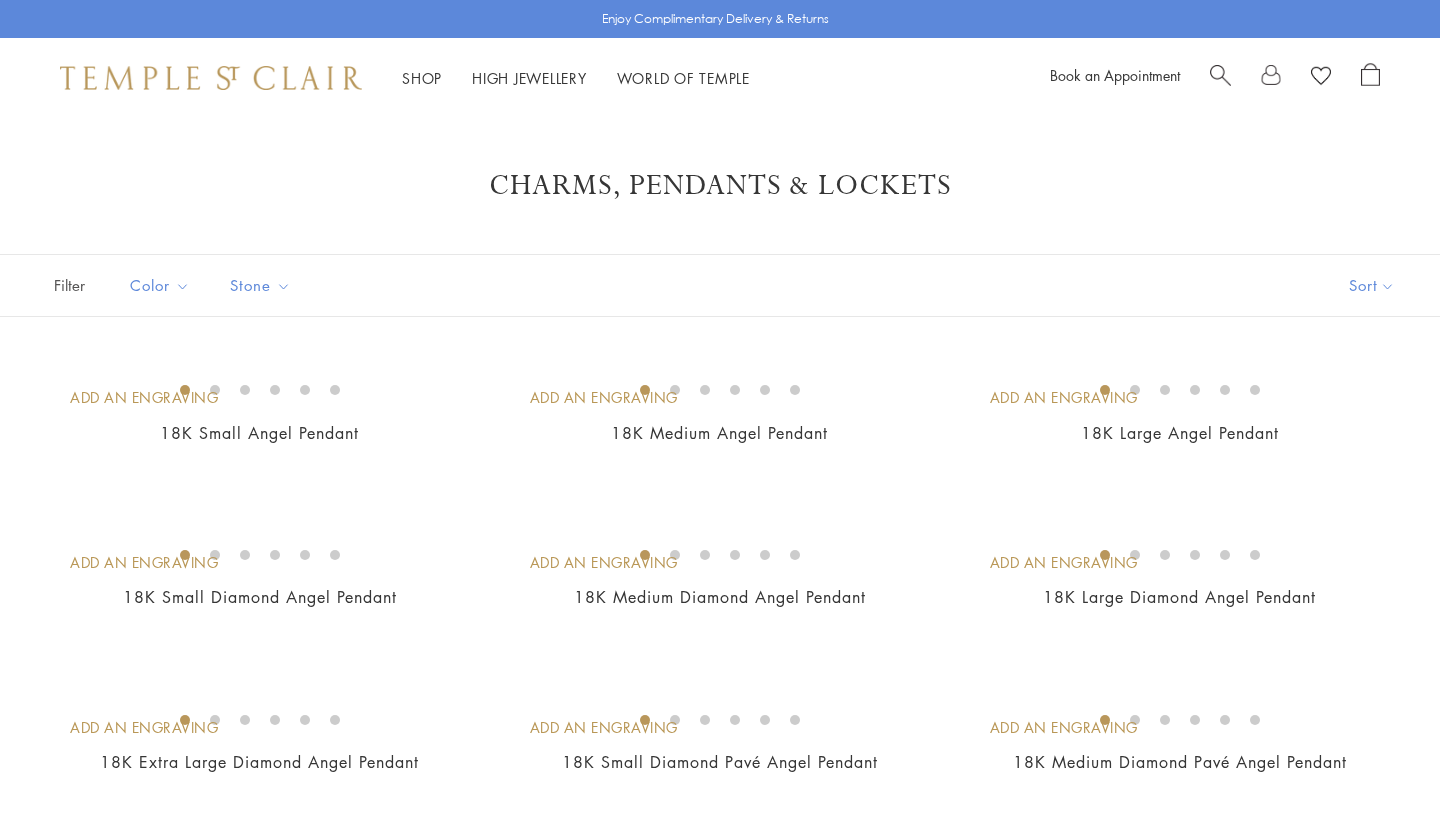 scroll, scrollTop: 0, scrollLeft: 0, axis: both 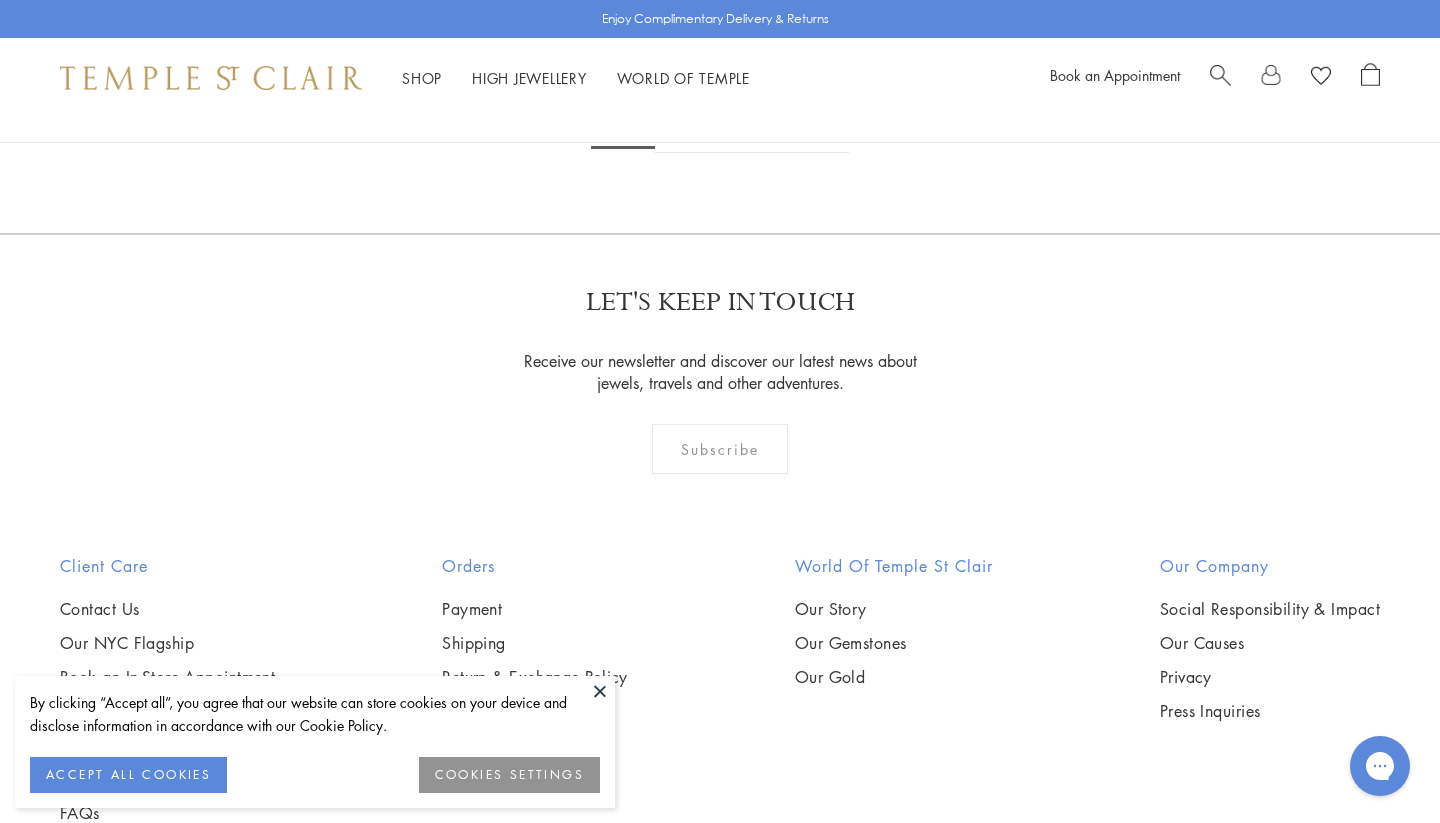 click at bounding box center (0, 0) 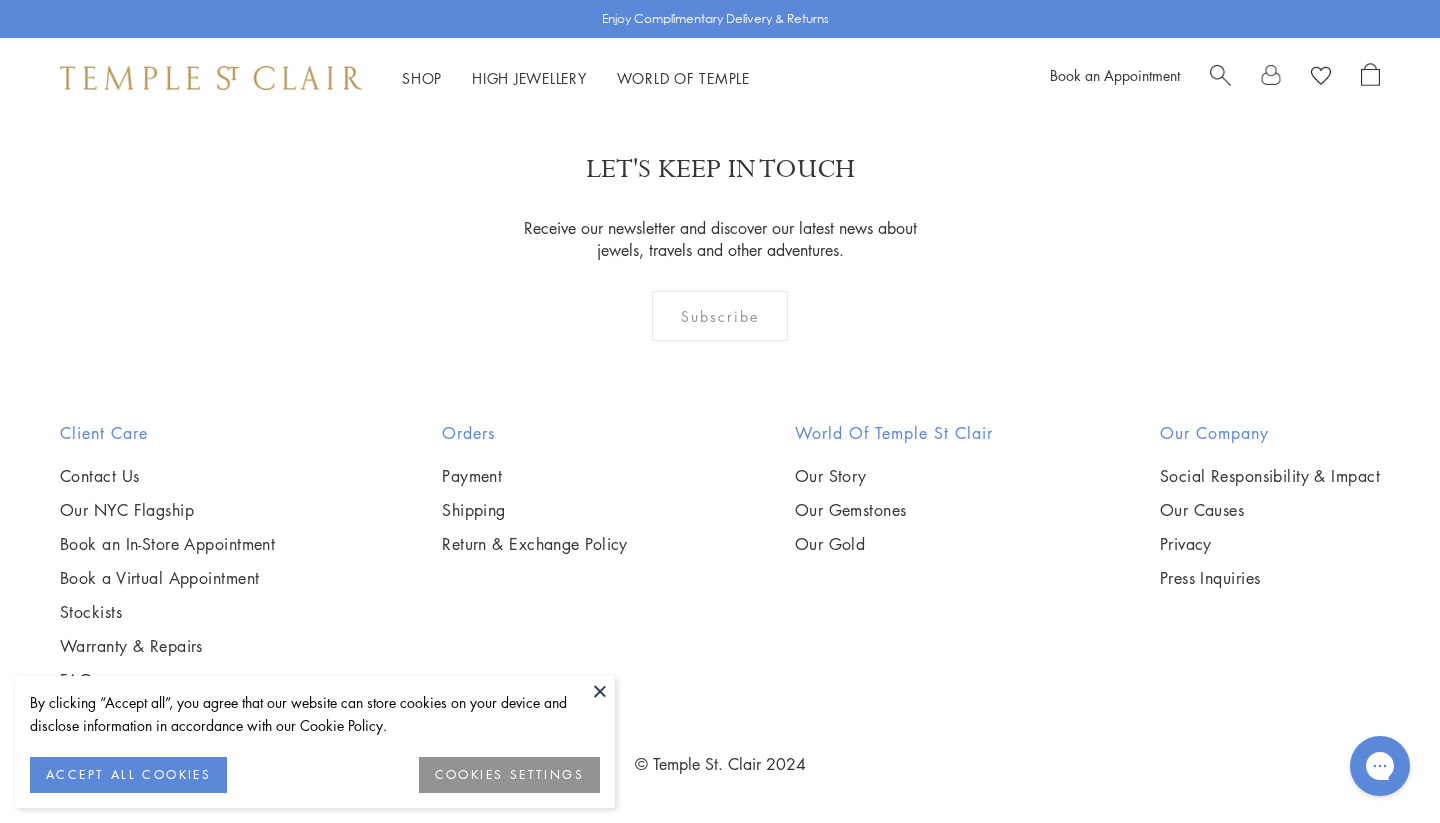 scroll, scrollTop: 12526, scrollLeft: 0, axis: vertical 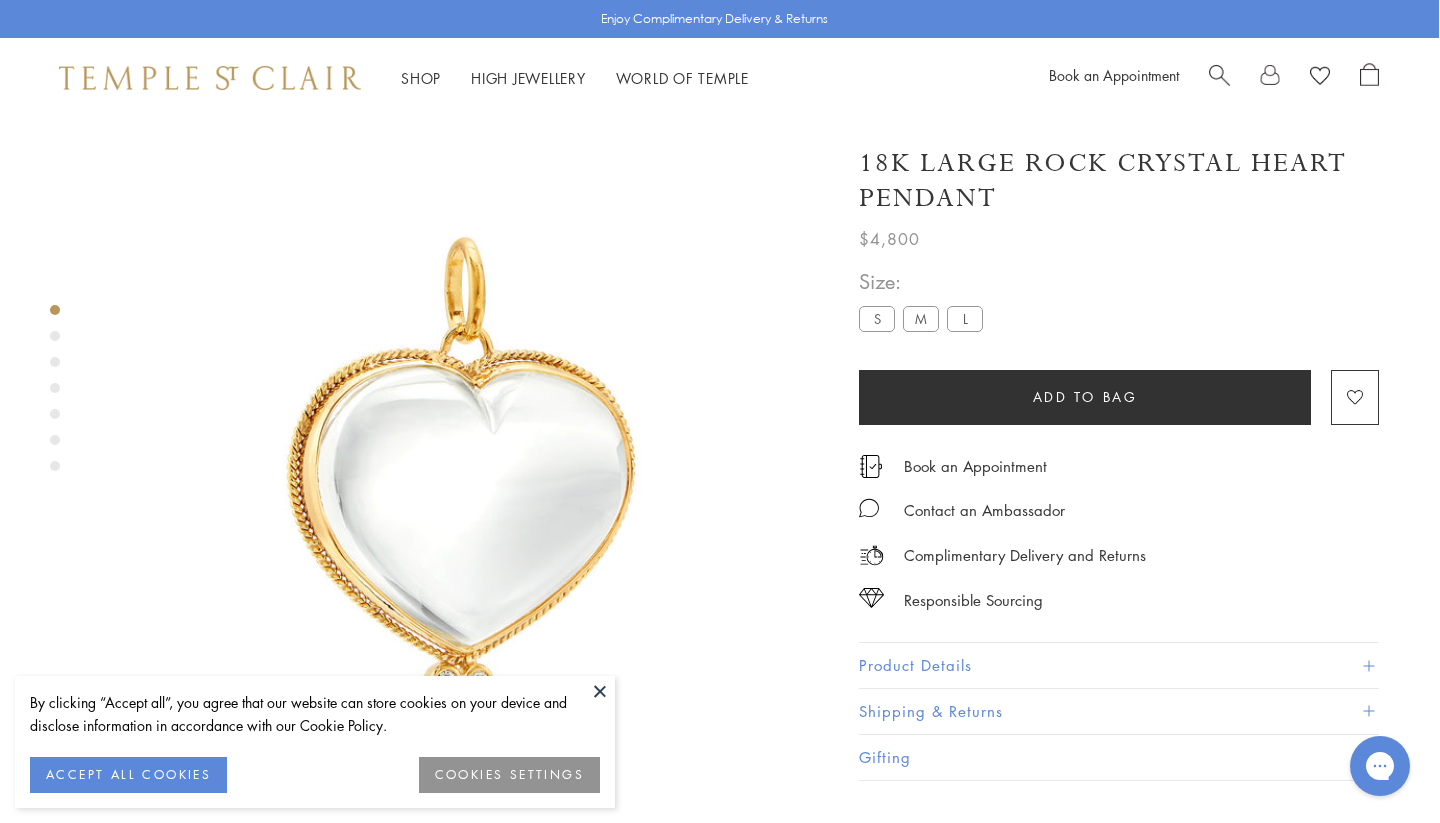 click at bounding box center (55, 388) 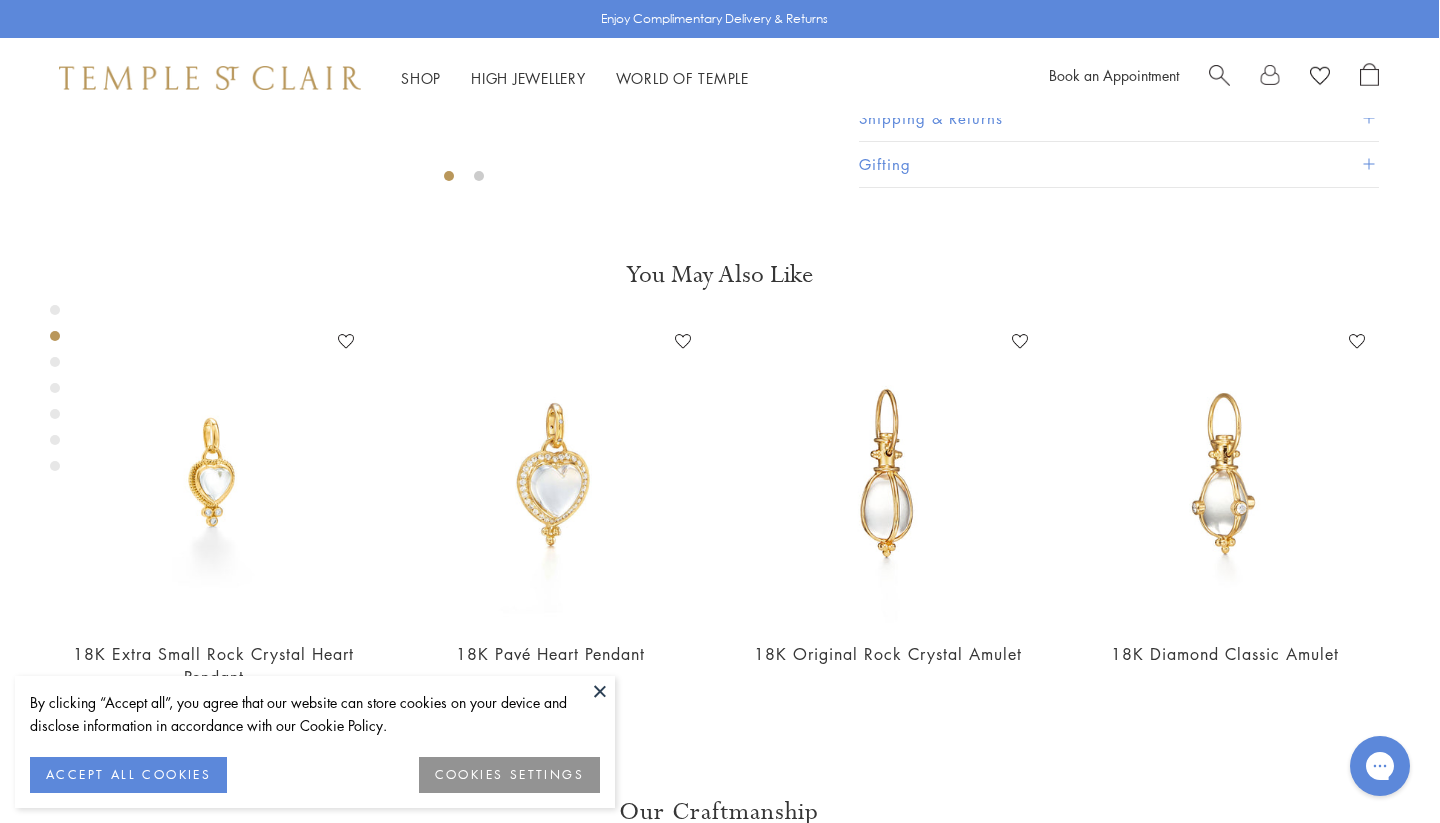 scroll, scrollTop: 860, scrollLeft: 1, axis: both 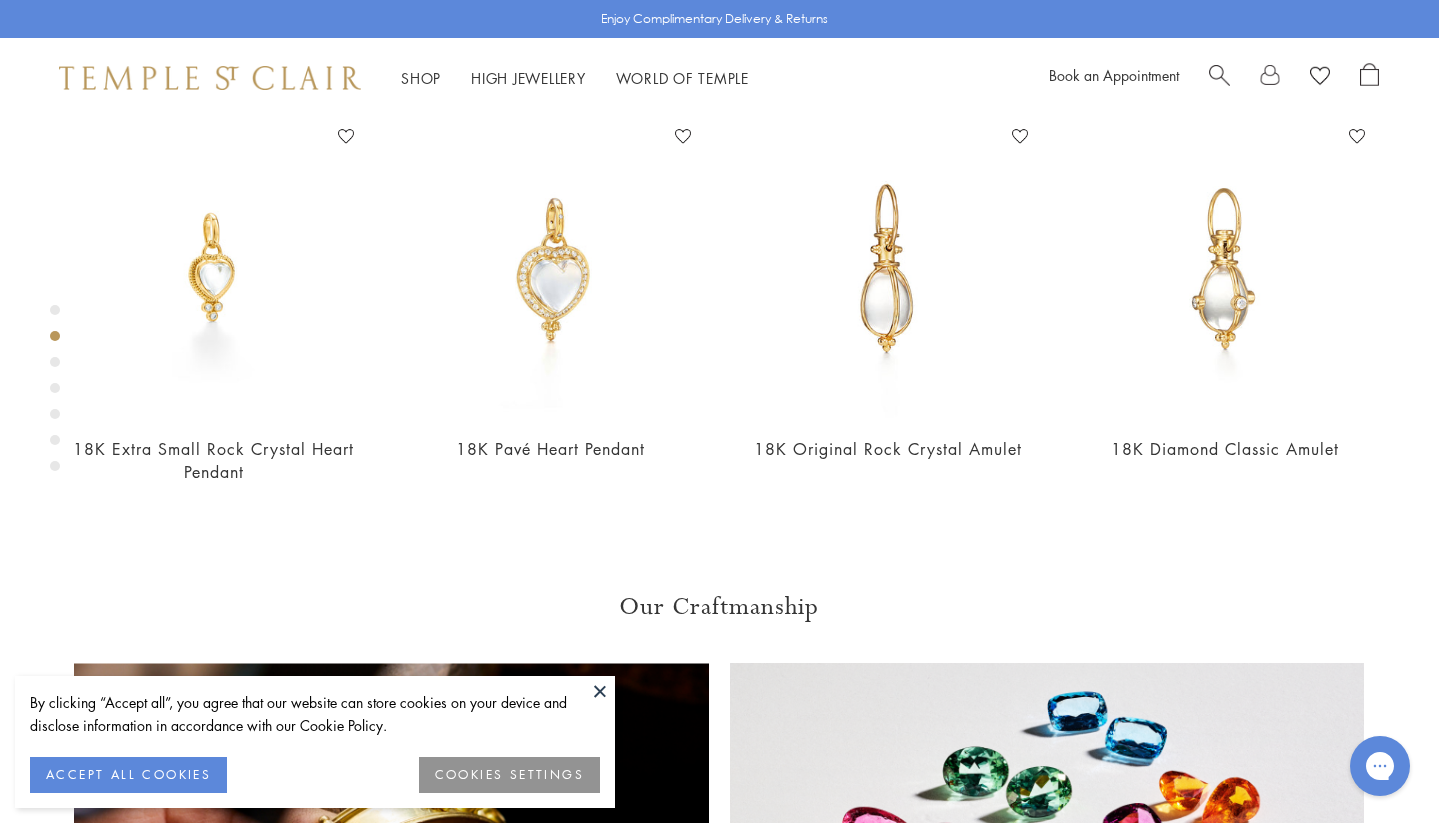click on "Product Details" at bounding box center (1119, -132) 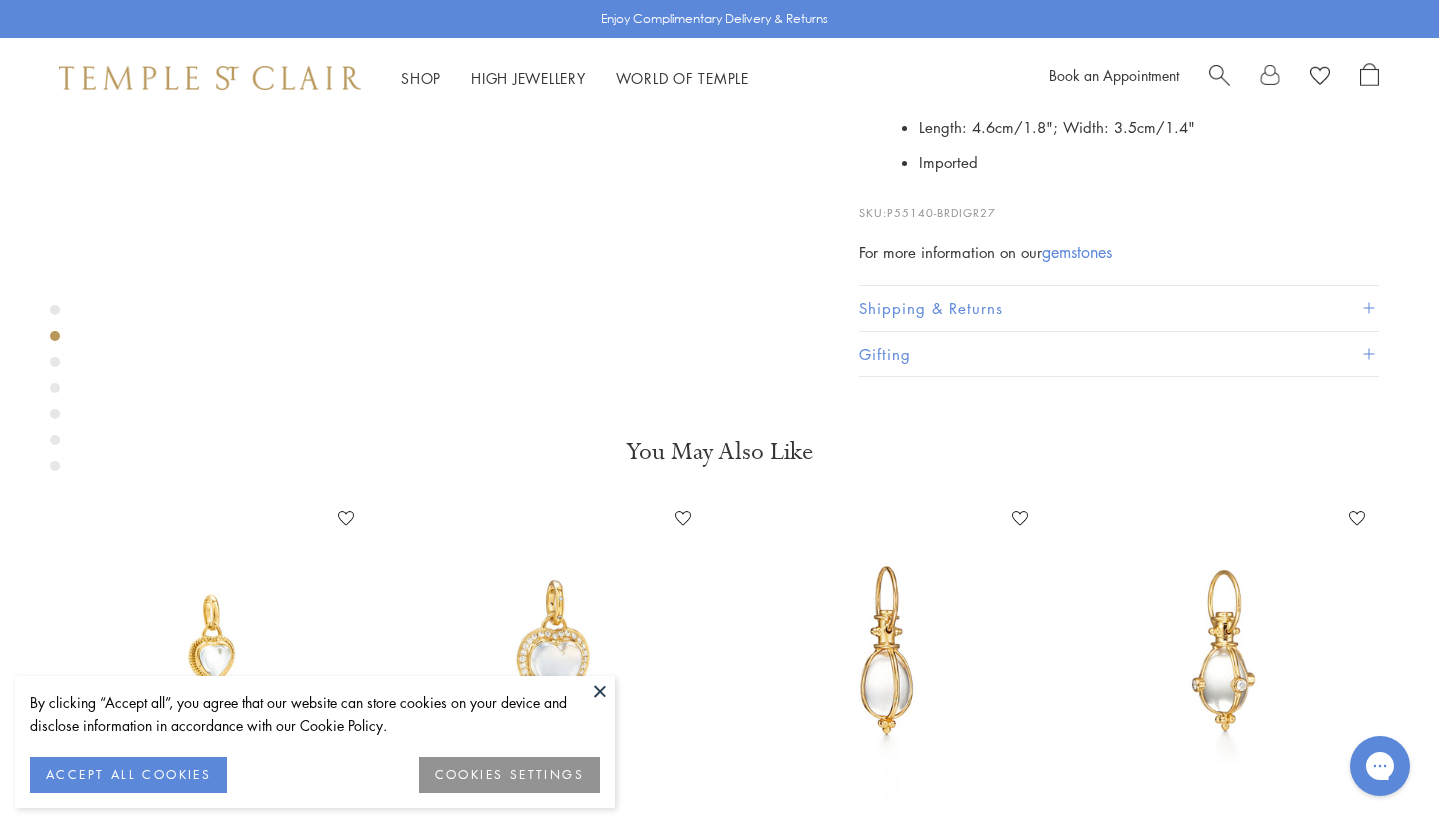 scroll, scrollTop: 0, scrollLeft: 1, axis: horizontal 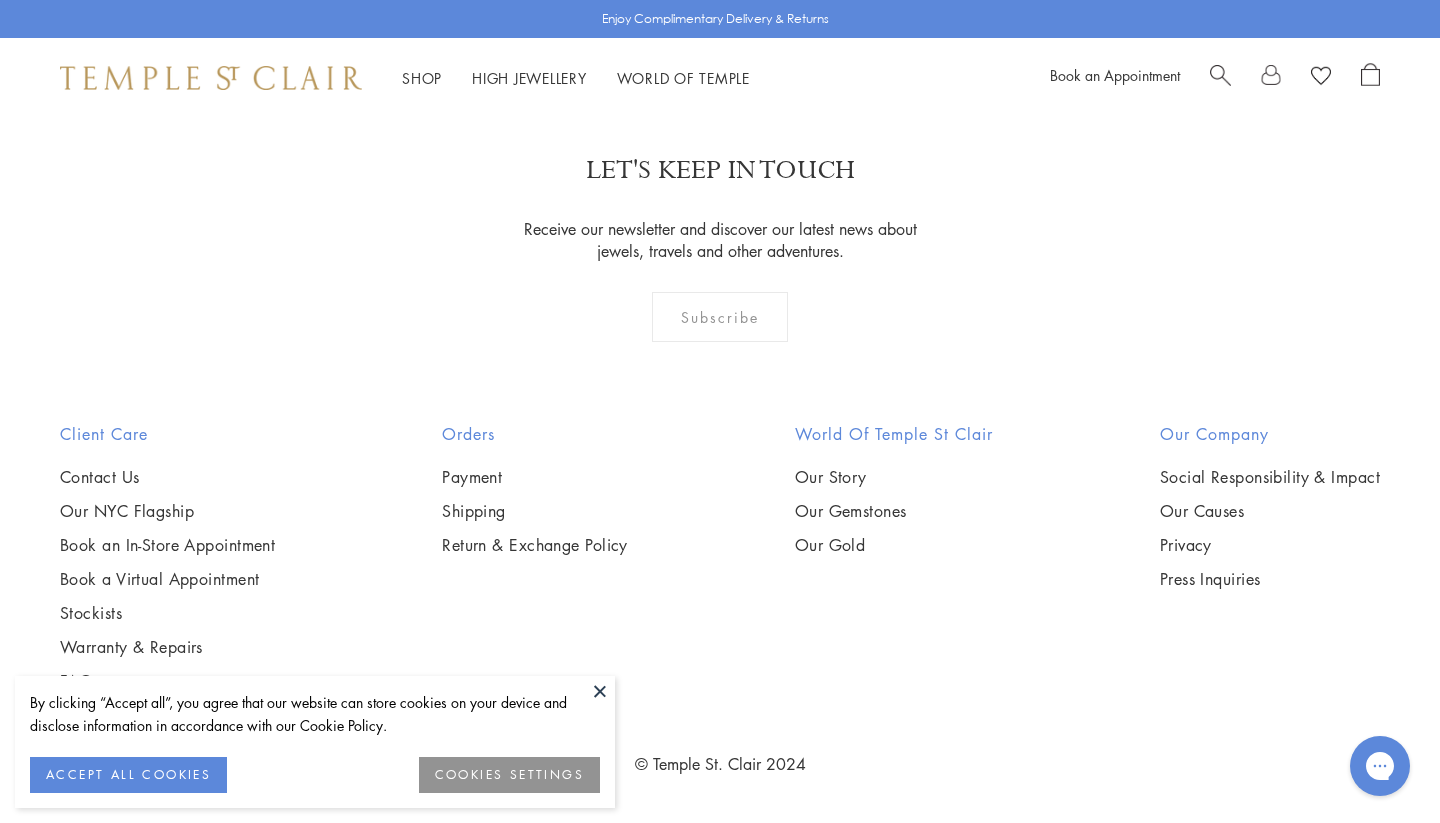 click at bounding box center (0, 0) 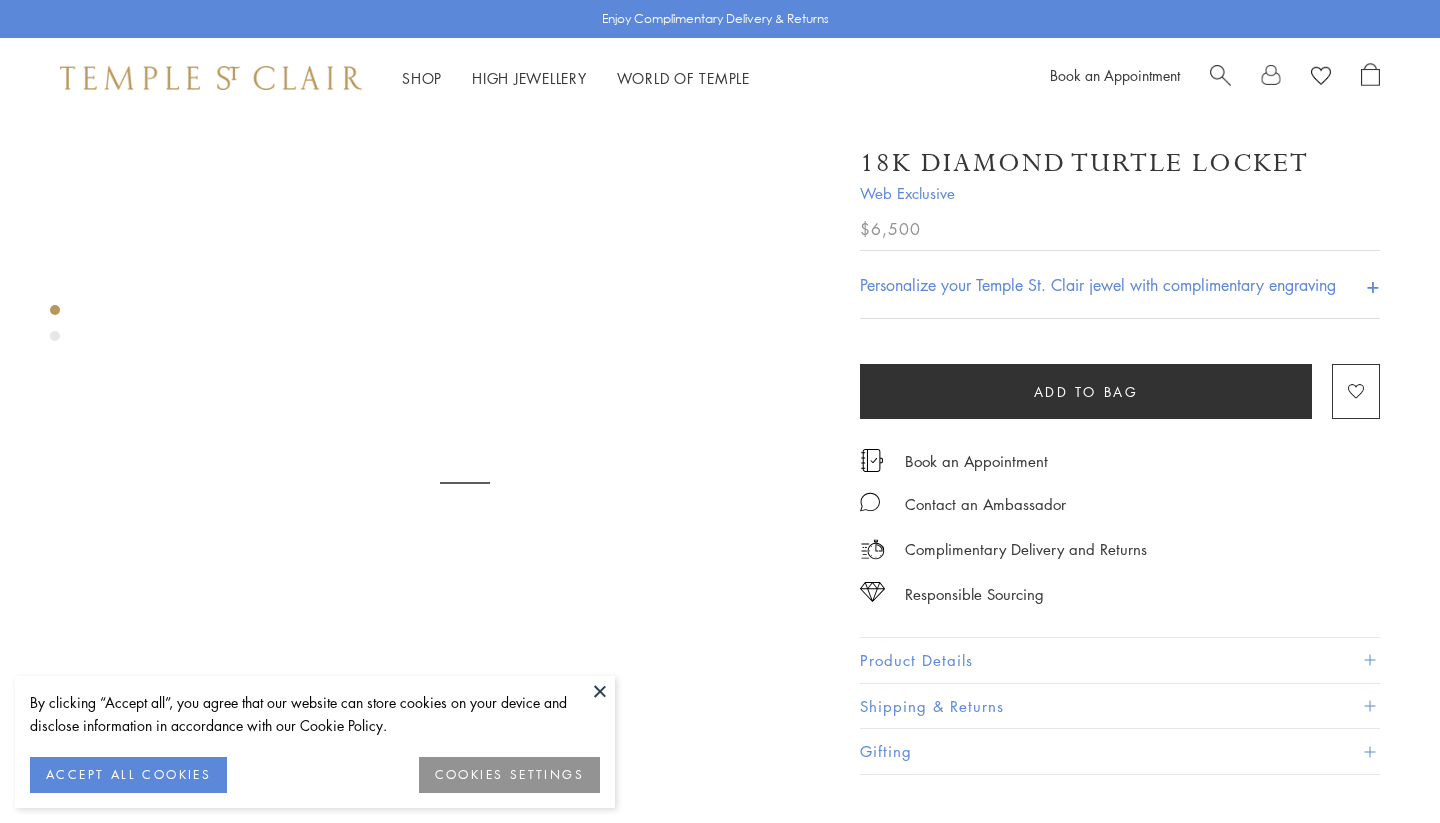 scroll, scrollTop: 0, scrollLeft: 0, axis: both 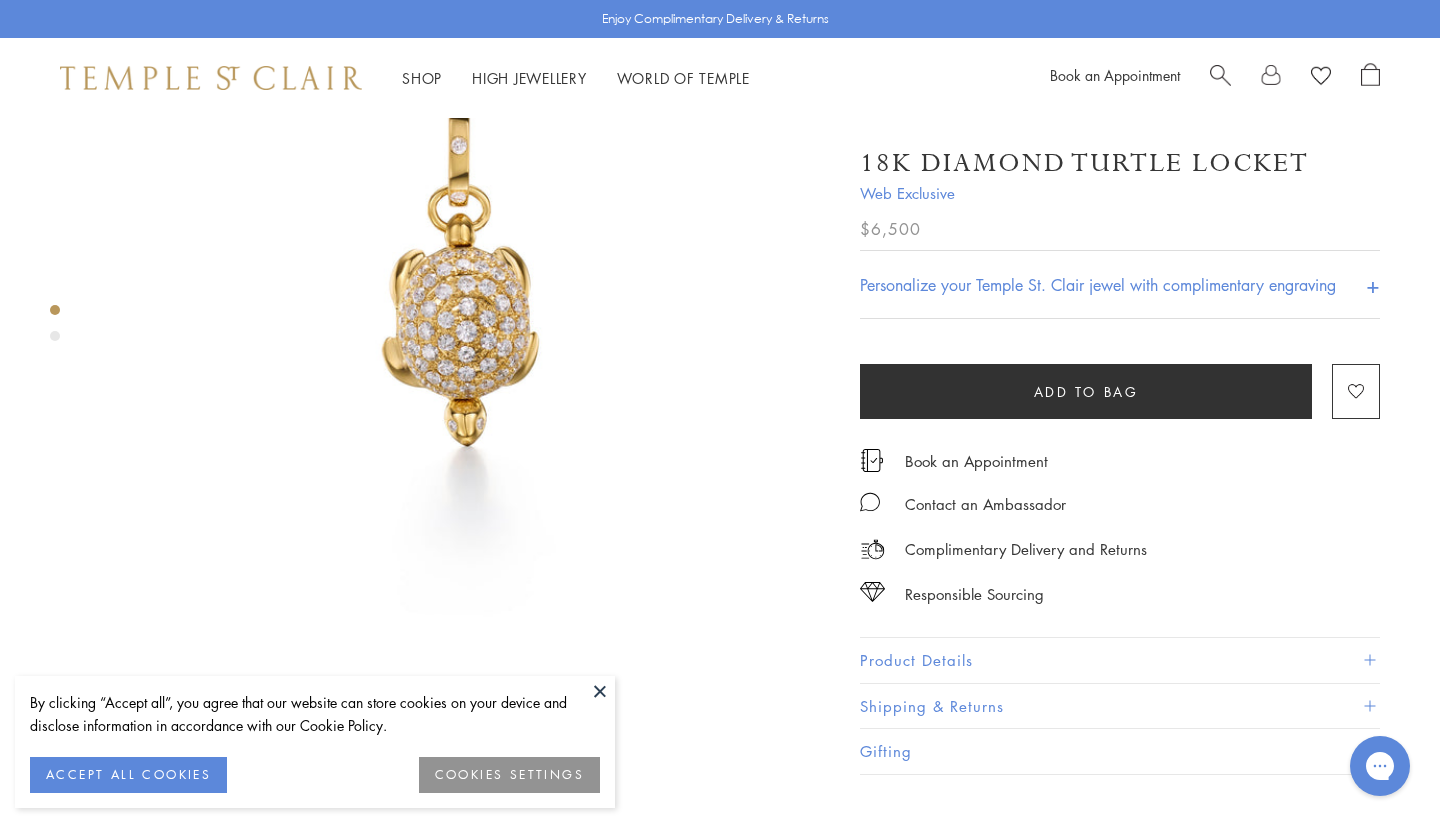 click on "Product Details" at bounding box center [1120, 660] 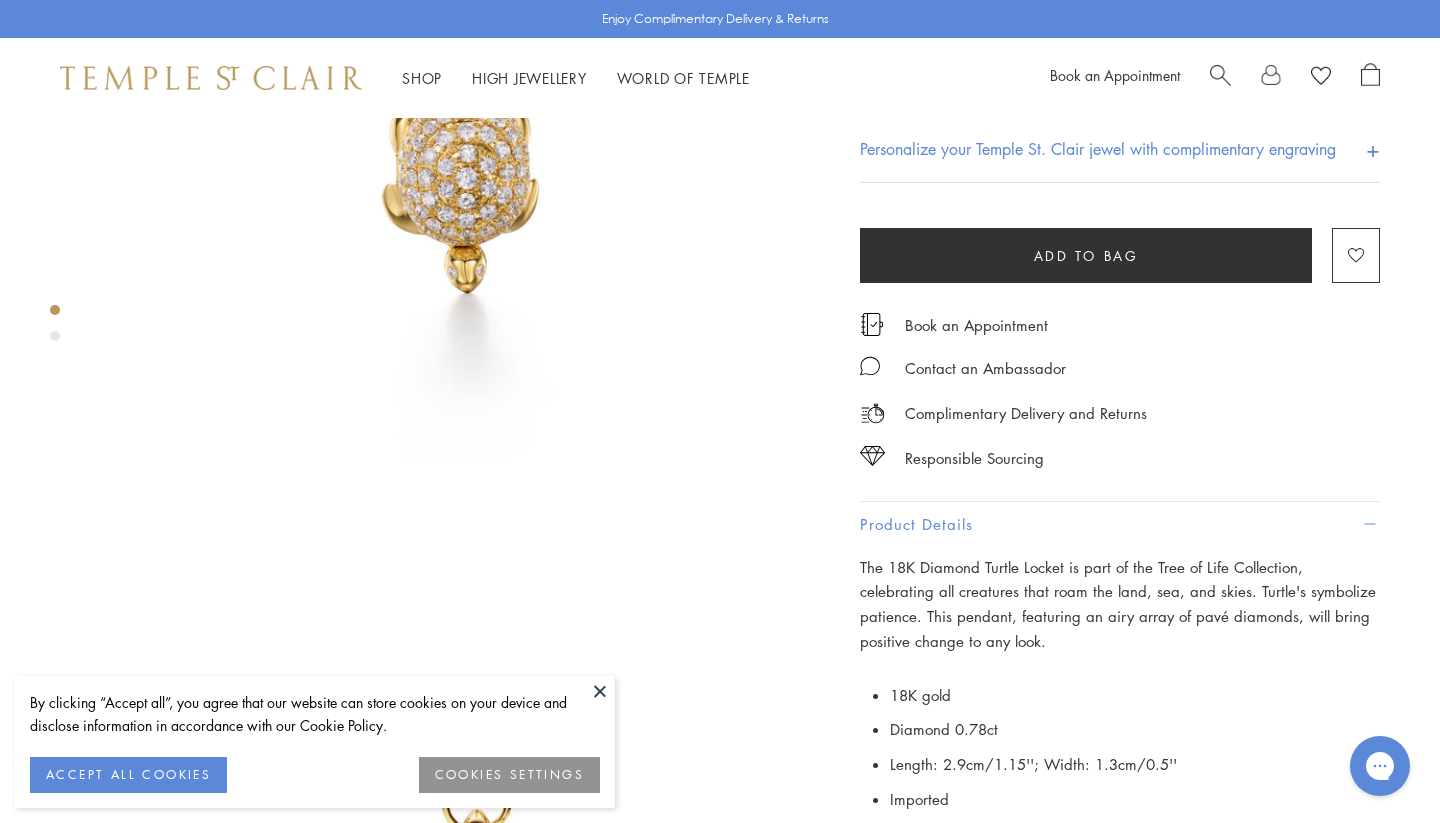scroll, scrollTop: 365, scrollLeft: 0, axis: vertical 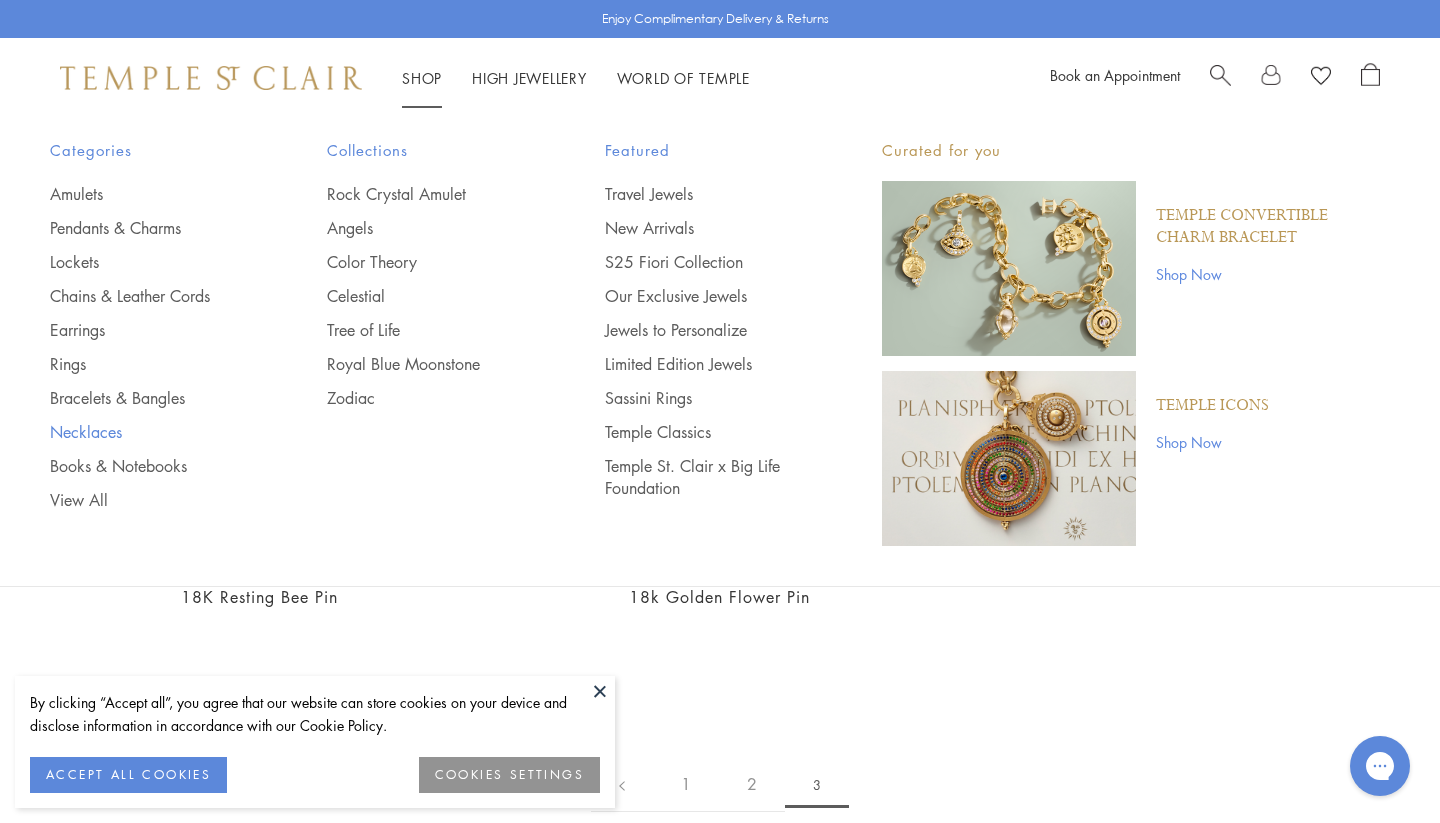 click on "Necklaces" at bounding box center [148, 432] 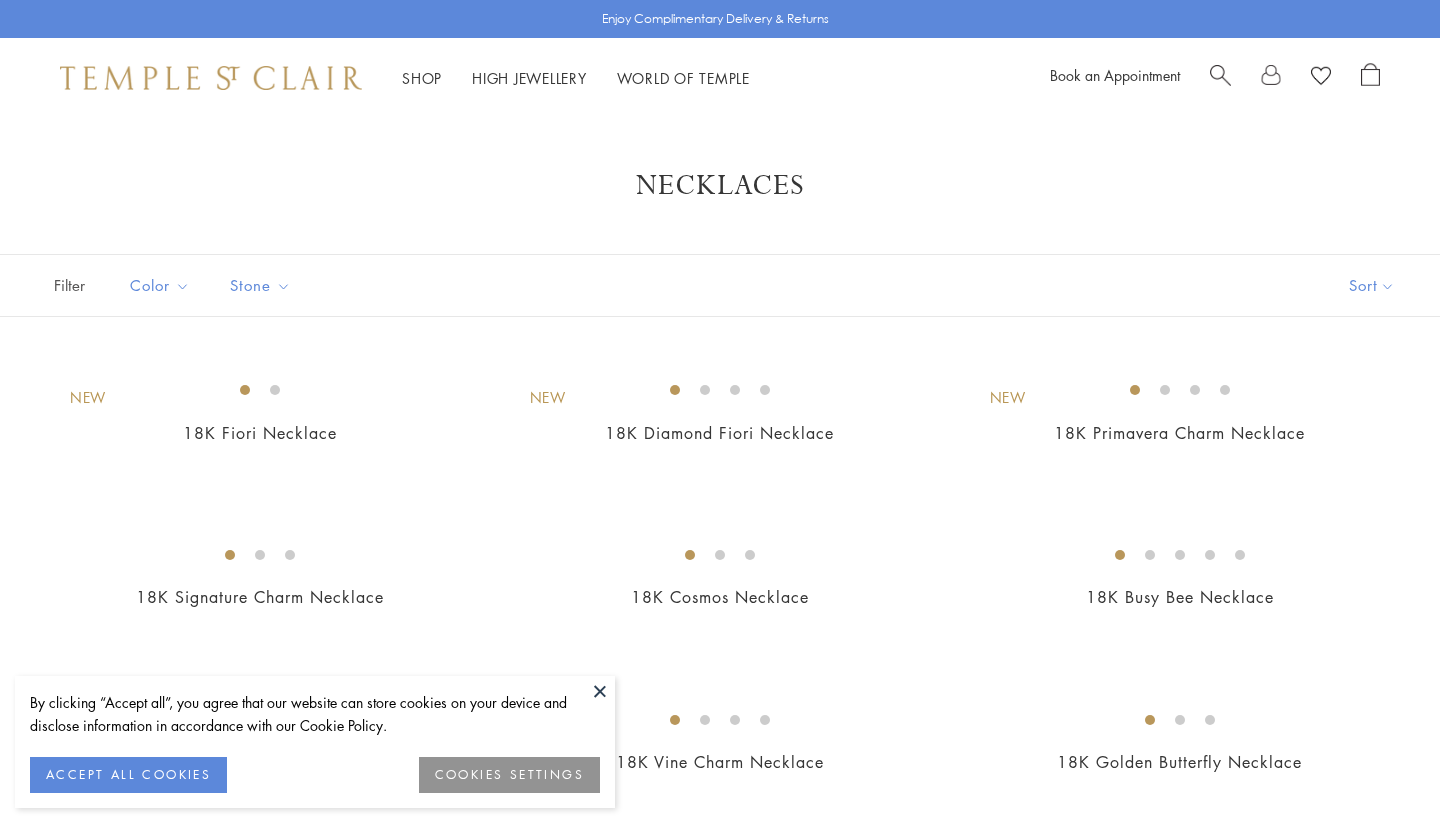 scroll, scrollTop: 0, scrollLeft: 0, axis: both 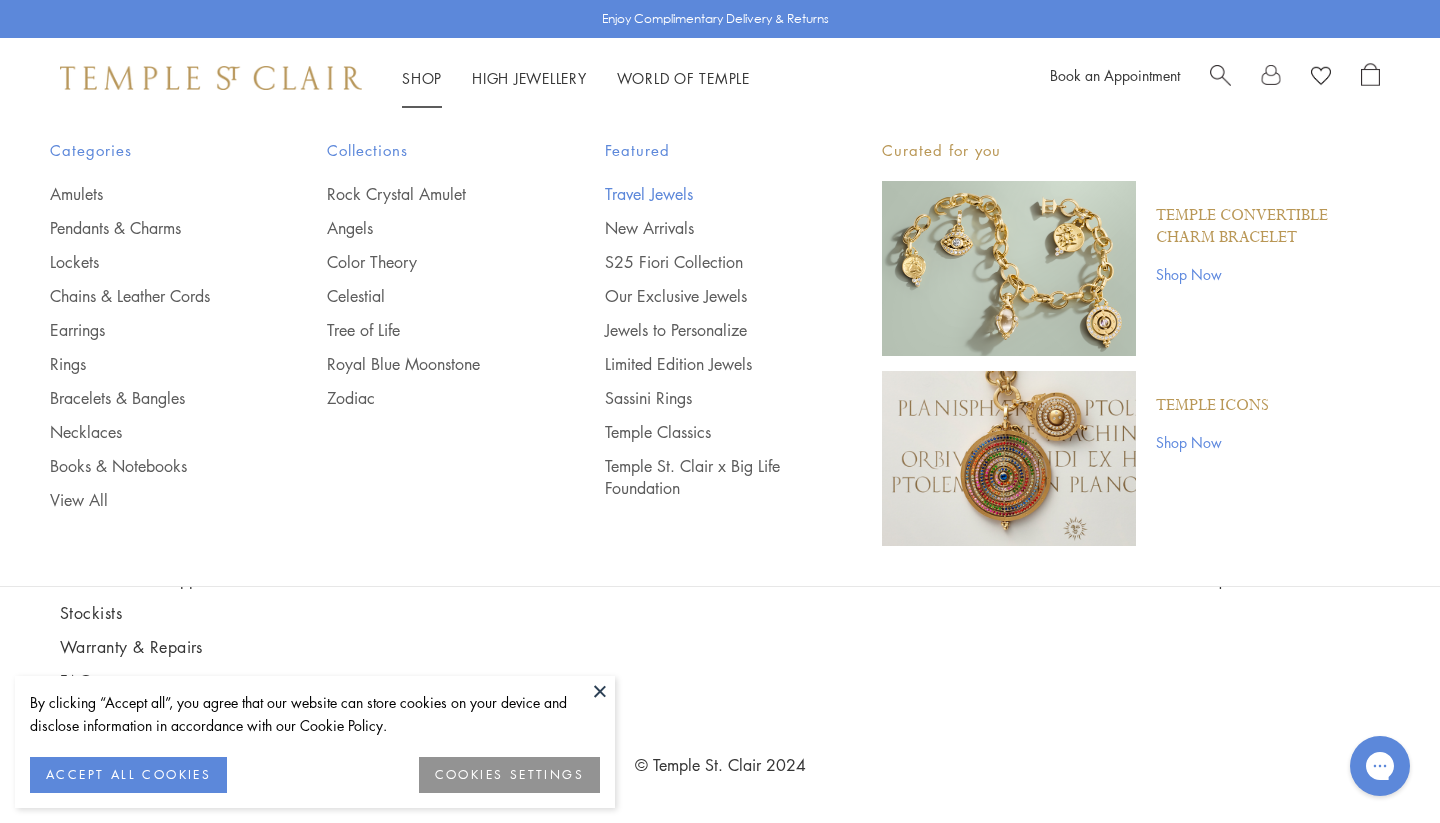 click on "Travel Jewels" at bounding box center [703, 194] 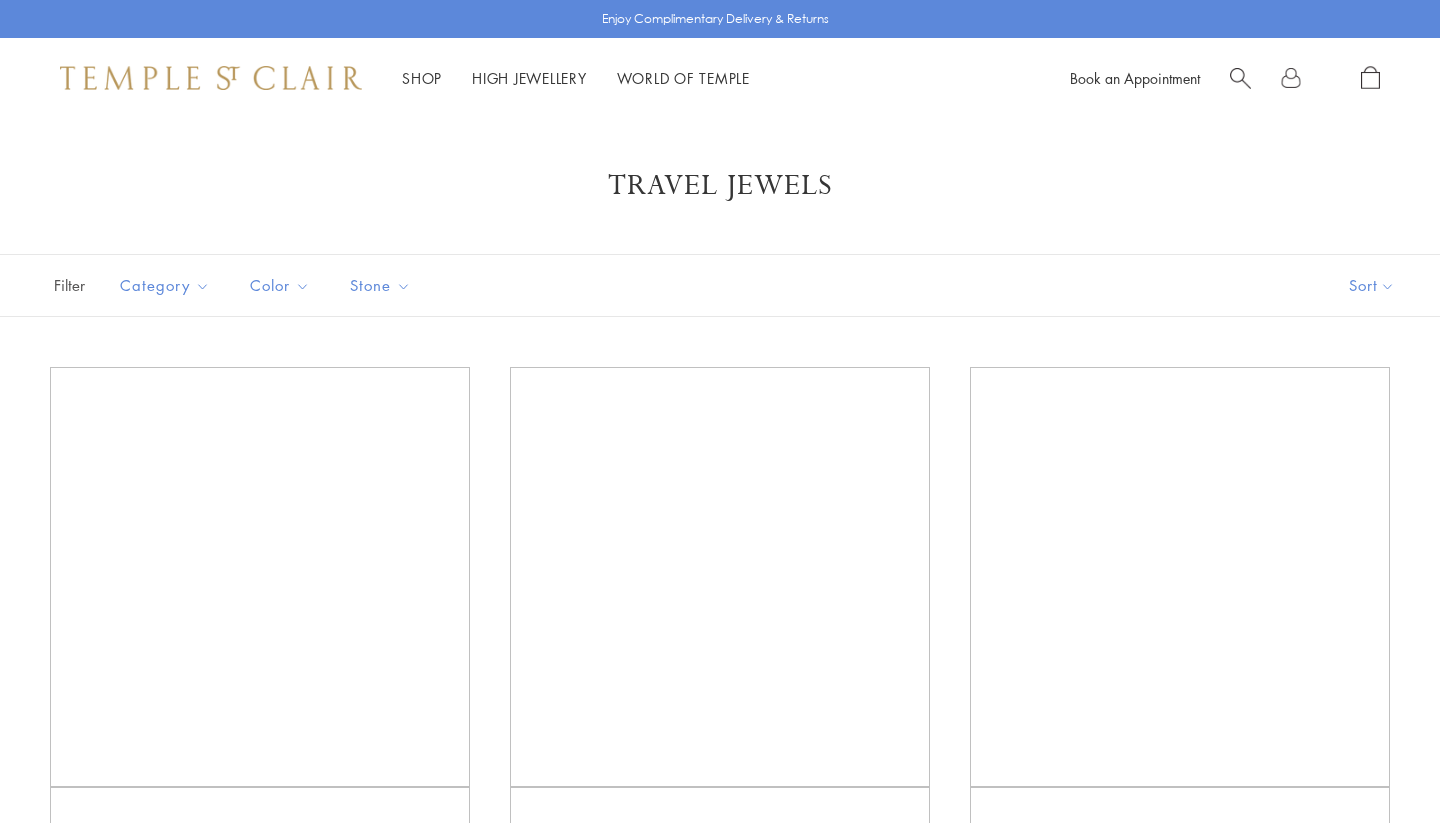 scroll, scrollTop: 0, scrollLeft: 0, axis: both 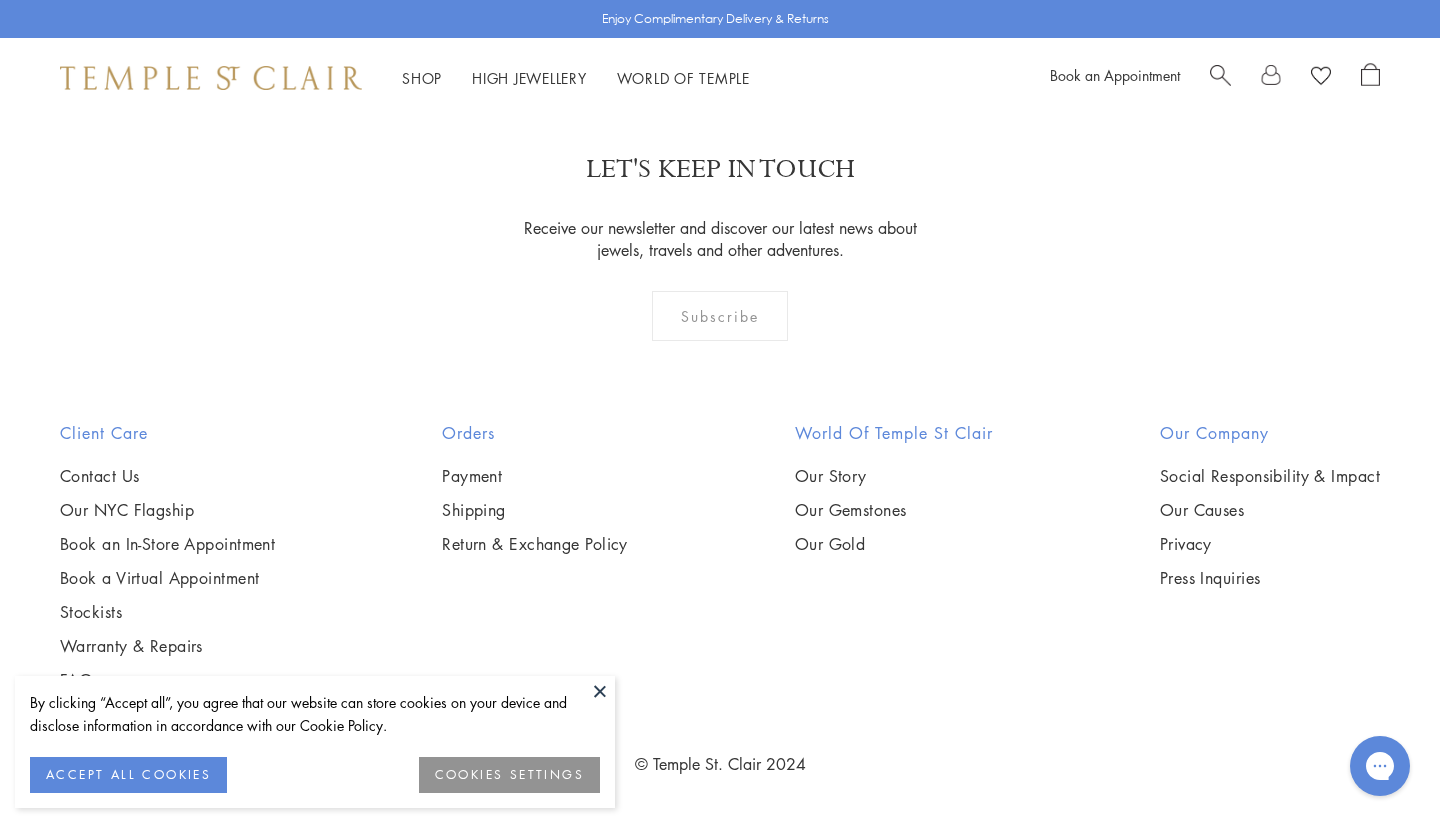 click on "2" at bounding box center [721, -8] 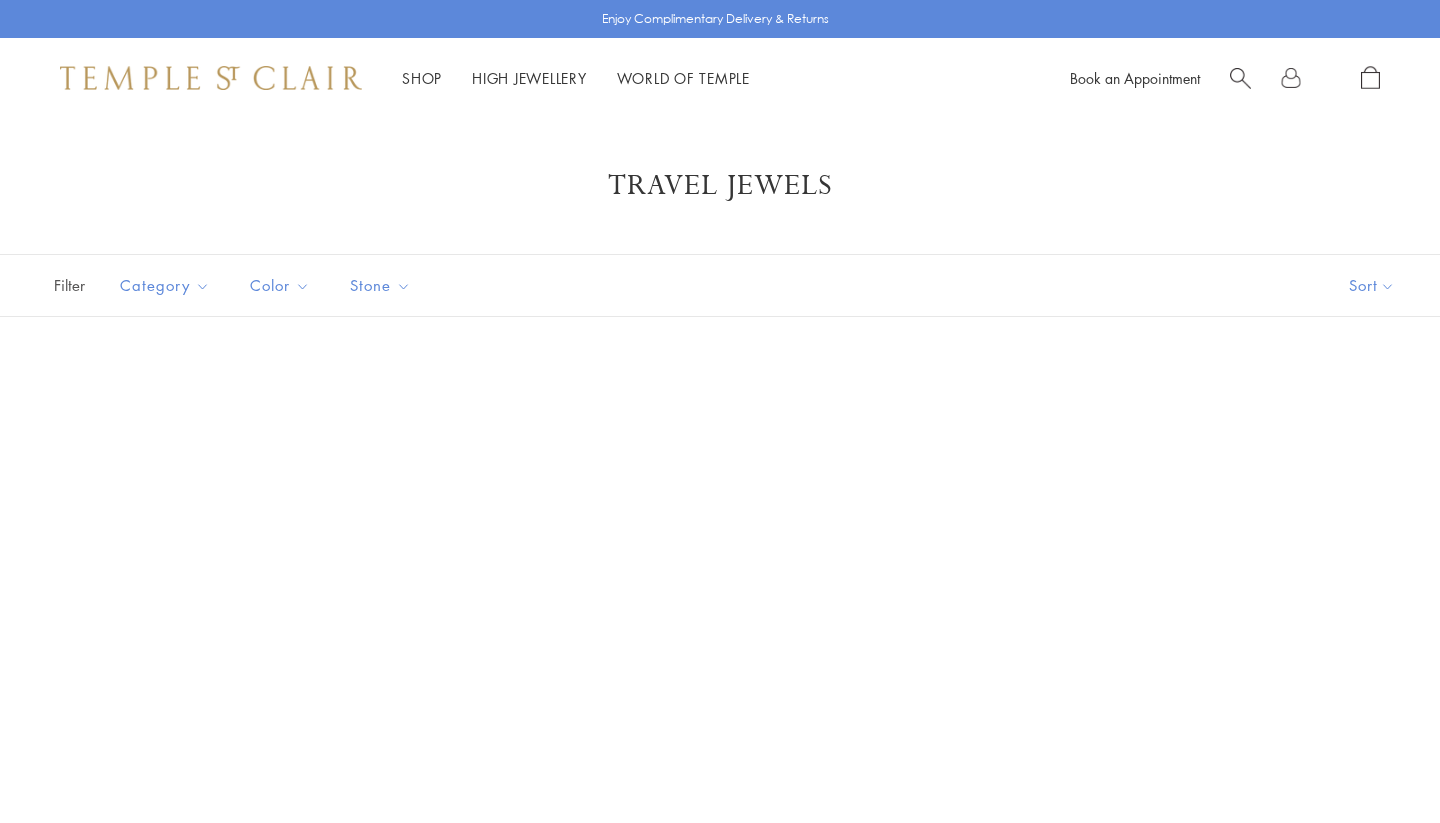 scroll, scrollTop: 0, scrollLeft: 0, axis: both 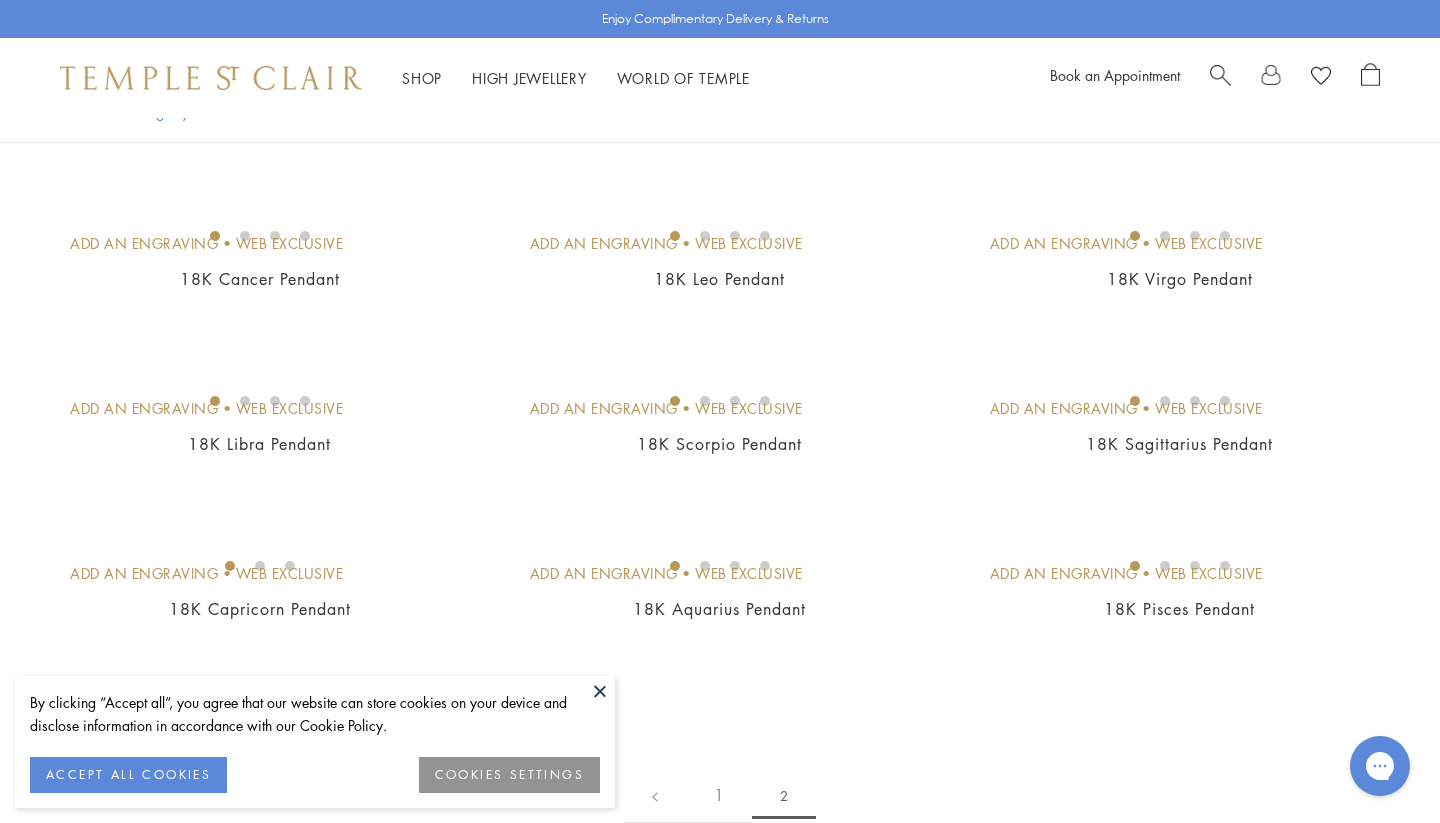 click at bounding box center [0, 0] 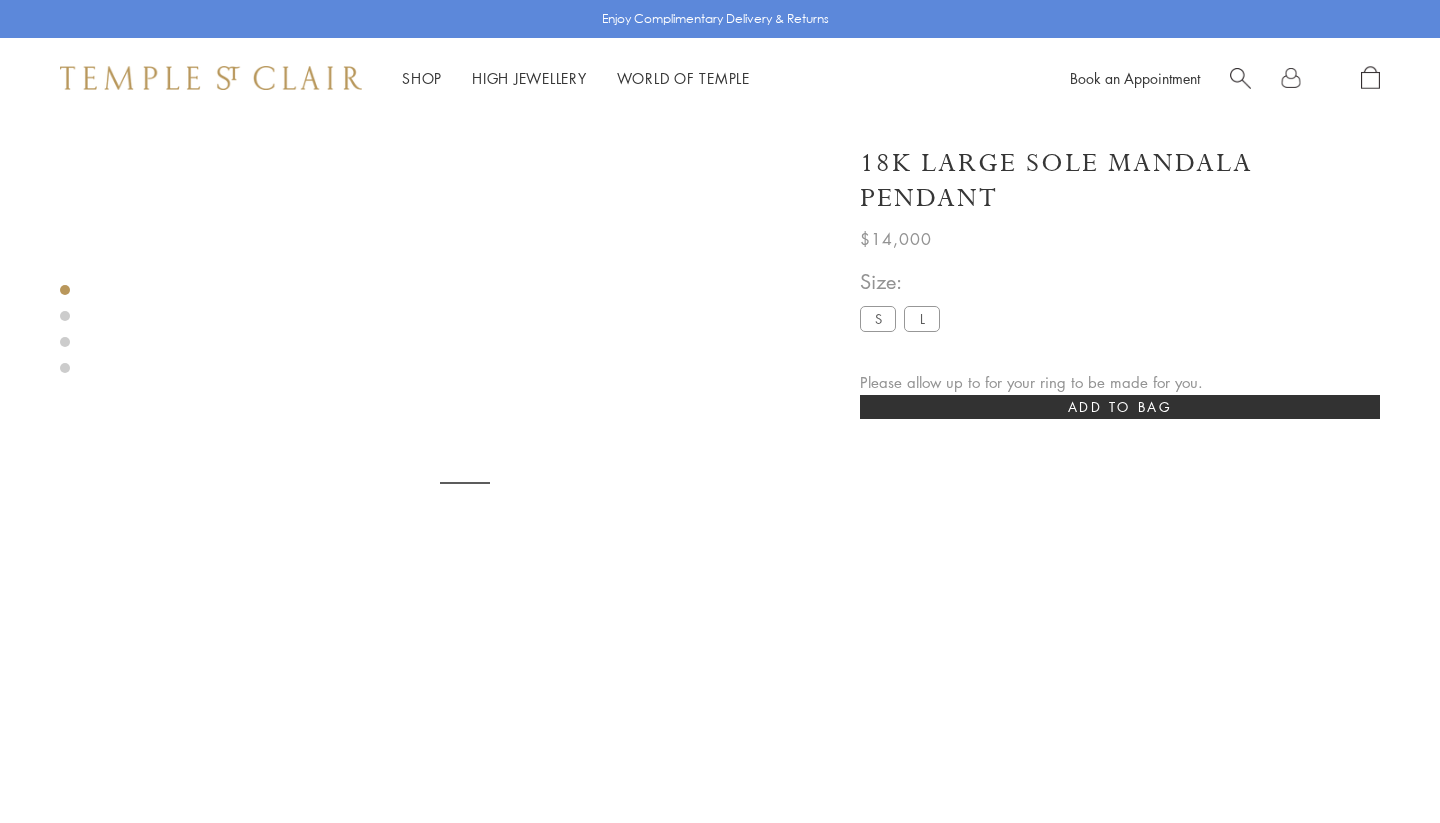 scroll, scrollTop: 0, scrollLeft: 0, axis: both 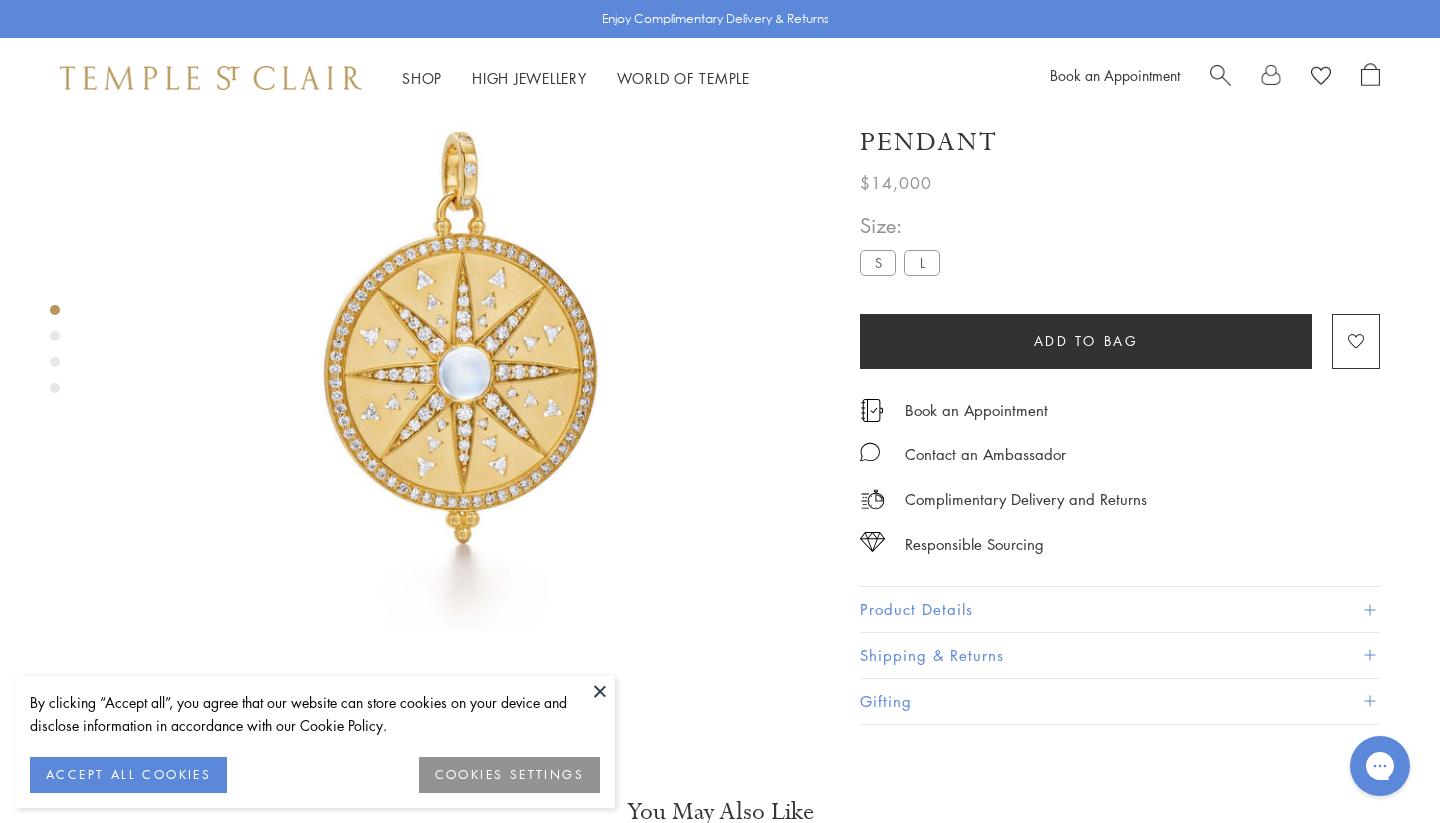 click at bounding box center (-995, 365) 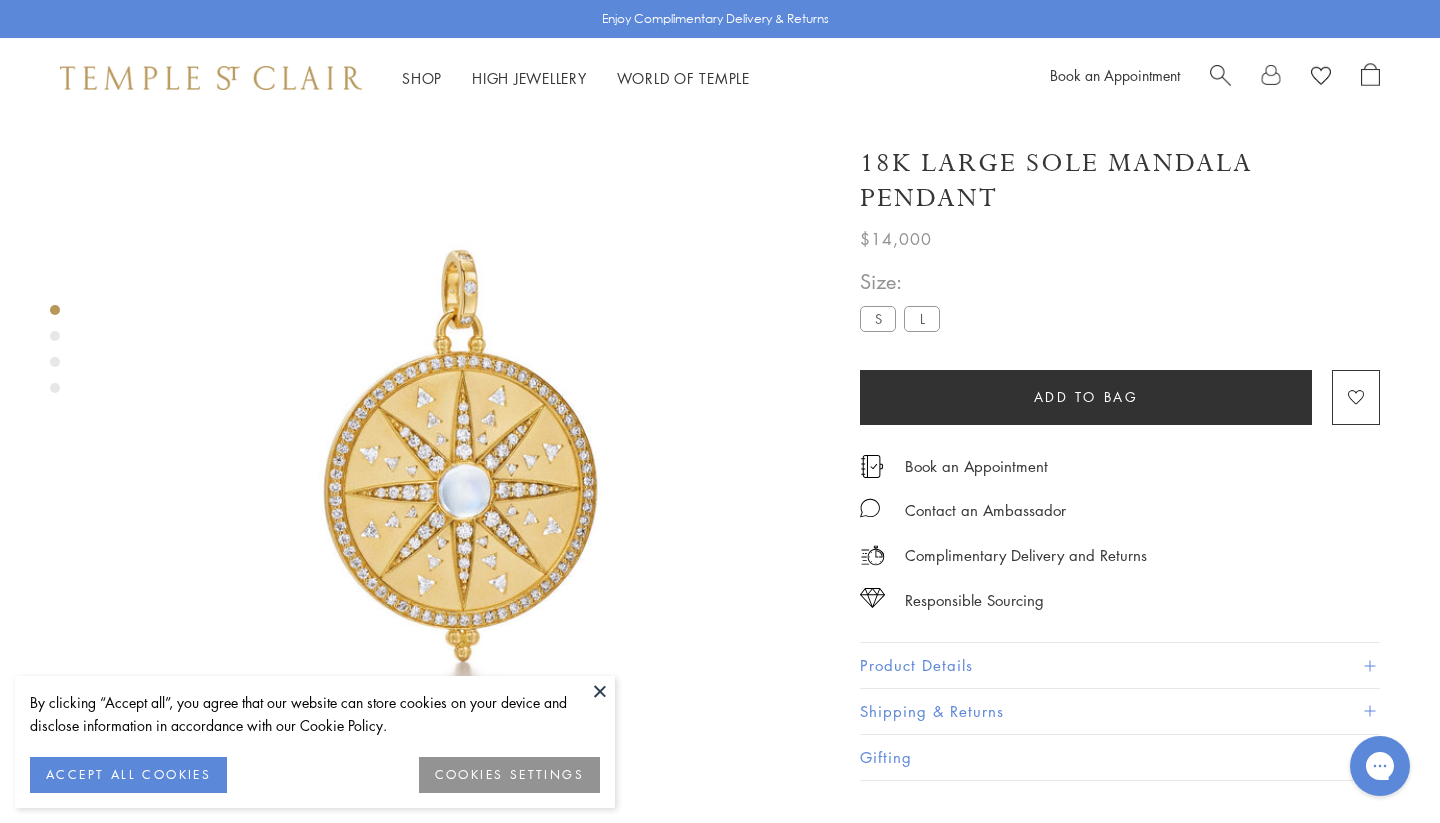 scroll, scrollTop: 0, scrollLeft: 0, axis: both 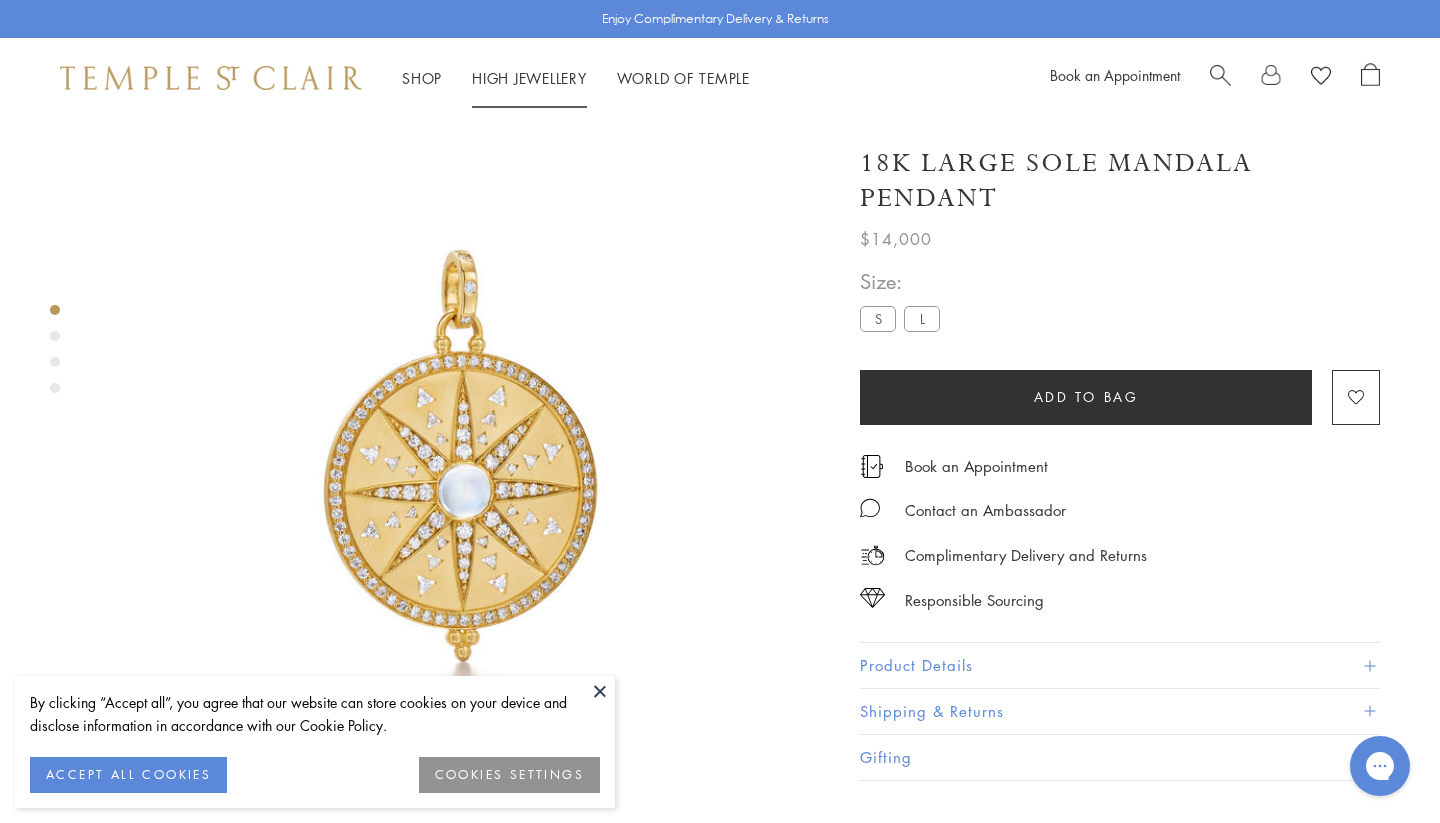 click on "High Jewellery High Jewellery" at bounding box center [529, 78] 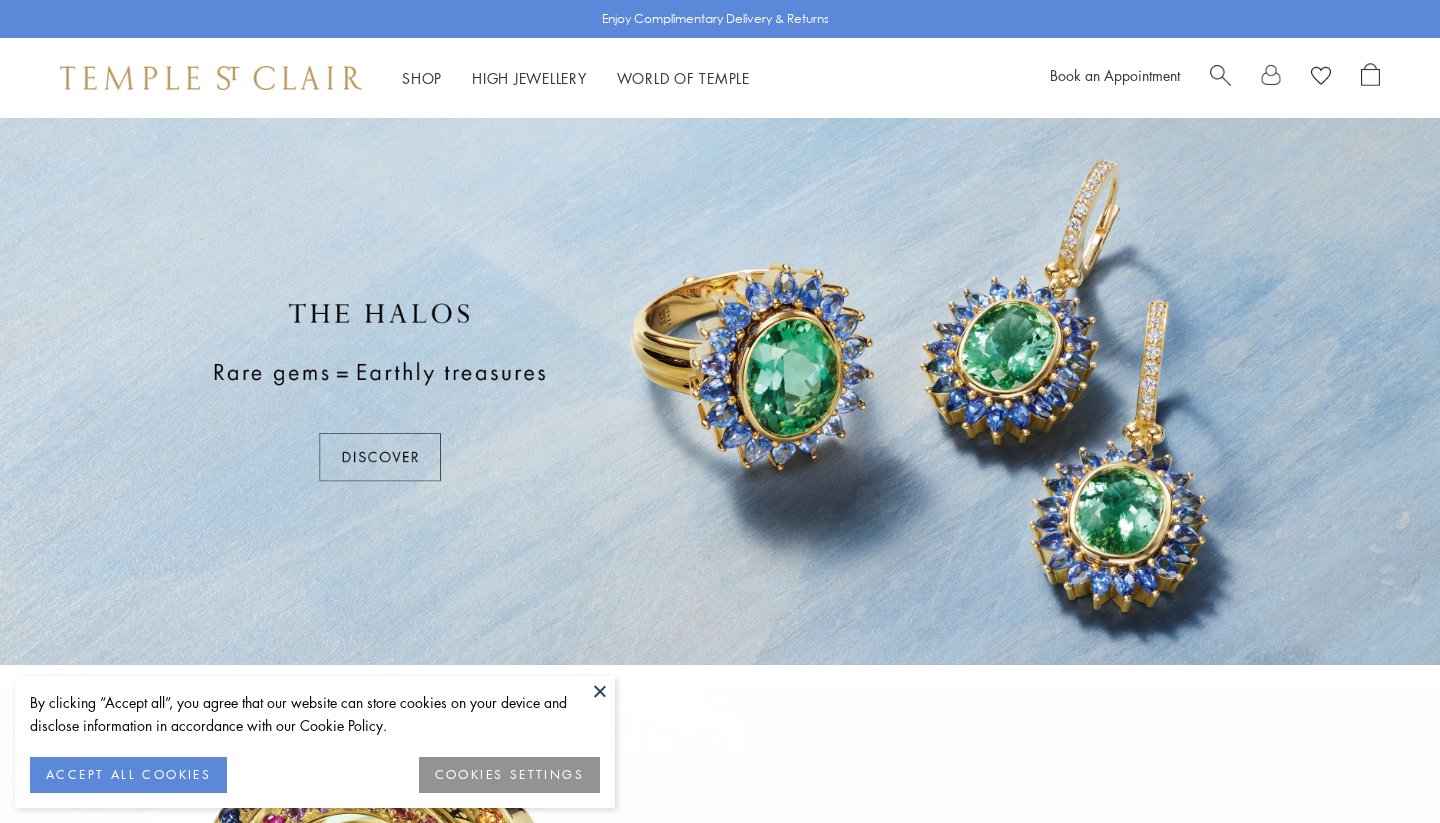 scroll, scrollTop: 0, scrollLeft: 0, axis: both 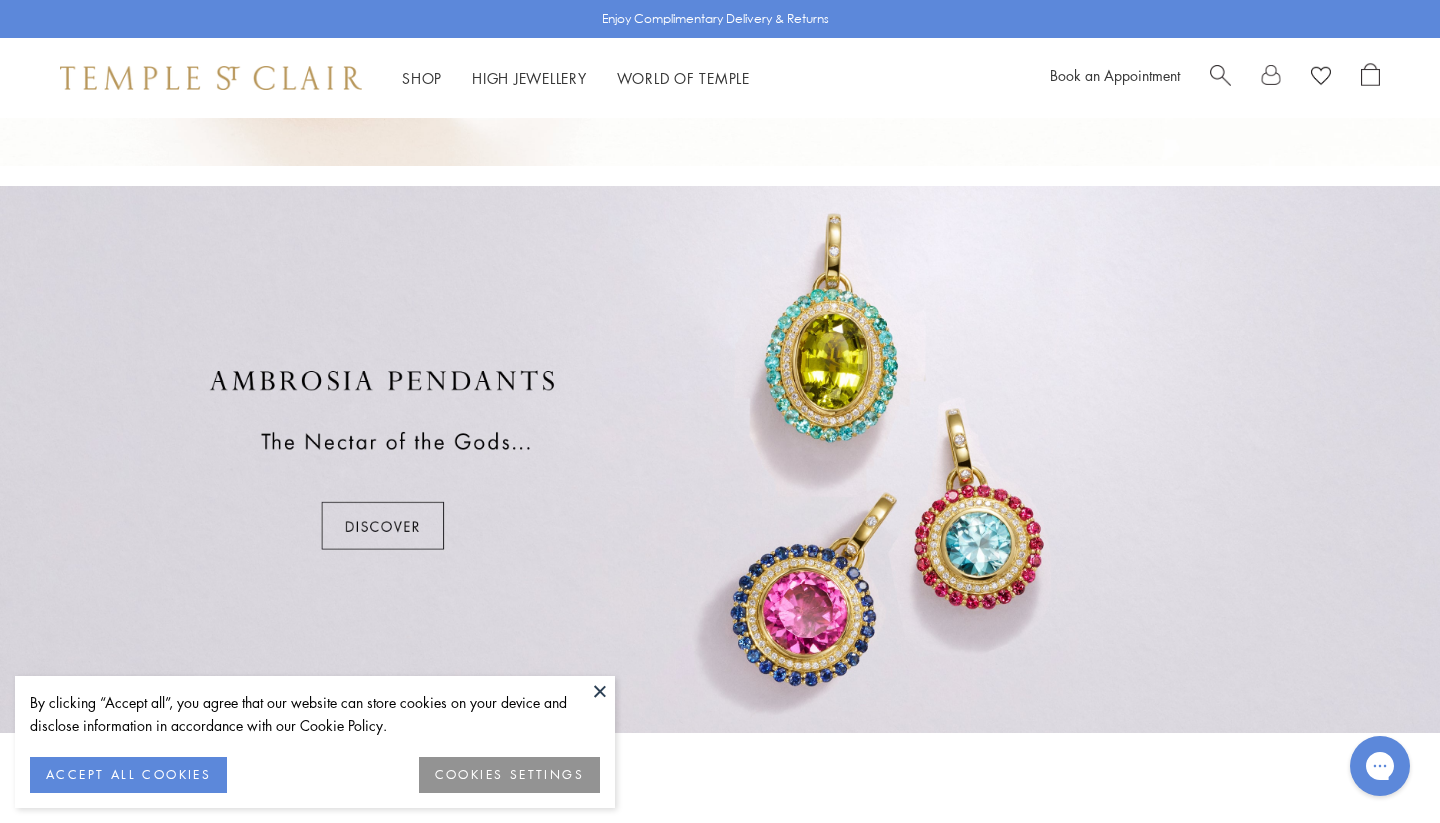 click at bounding box center [720, 459] 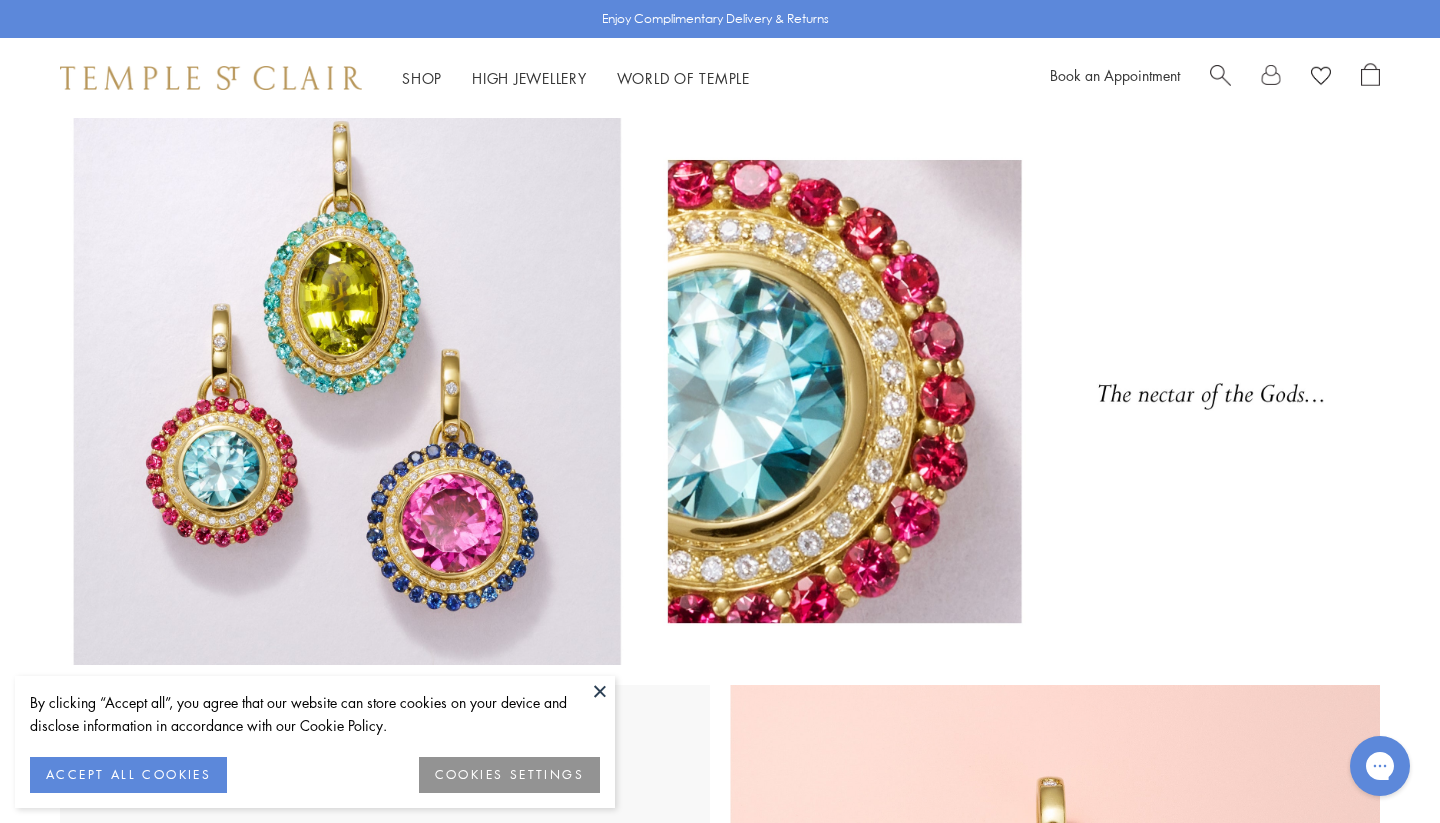 scroll, scrollTop: 0, scrollLeft: 0, axis: both 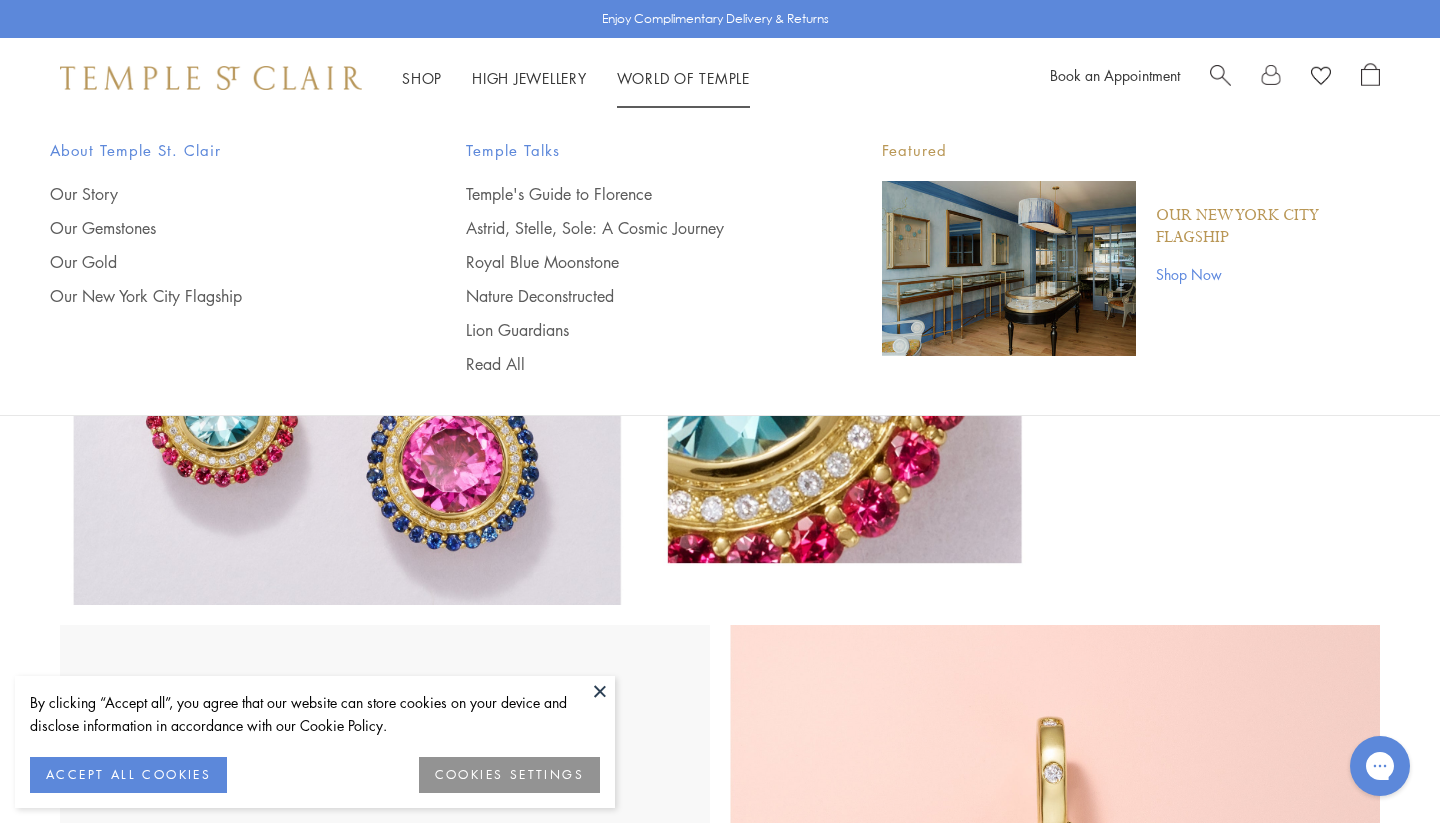 click on "World of Temple World of Temple" at bounding box center [683, 78] 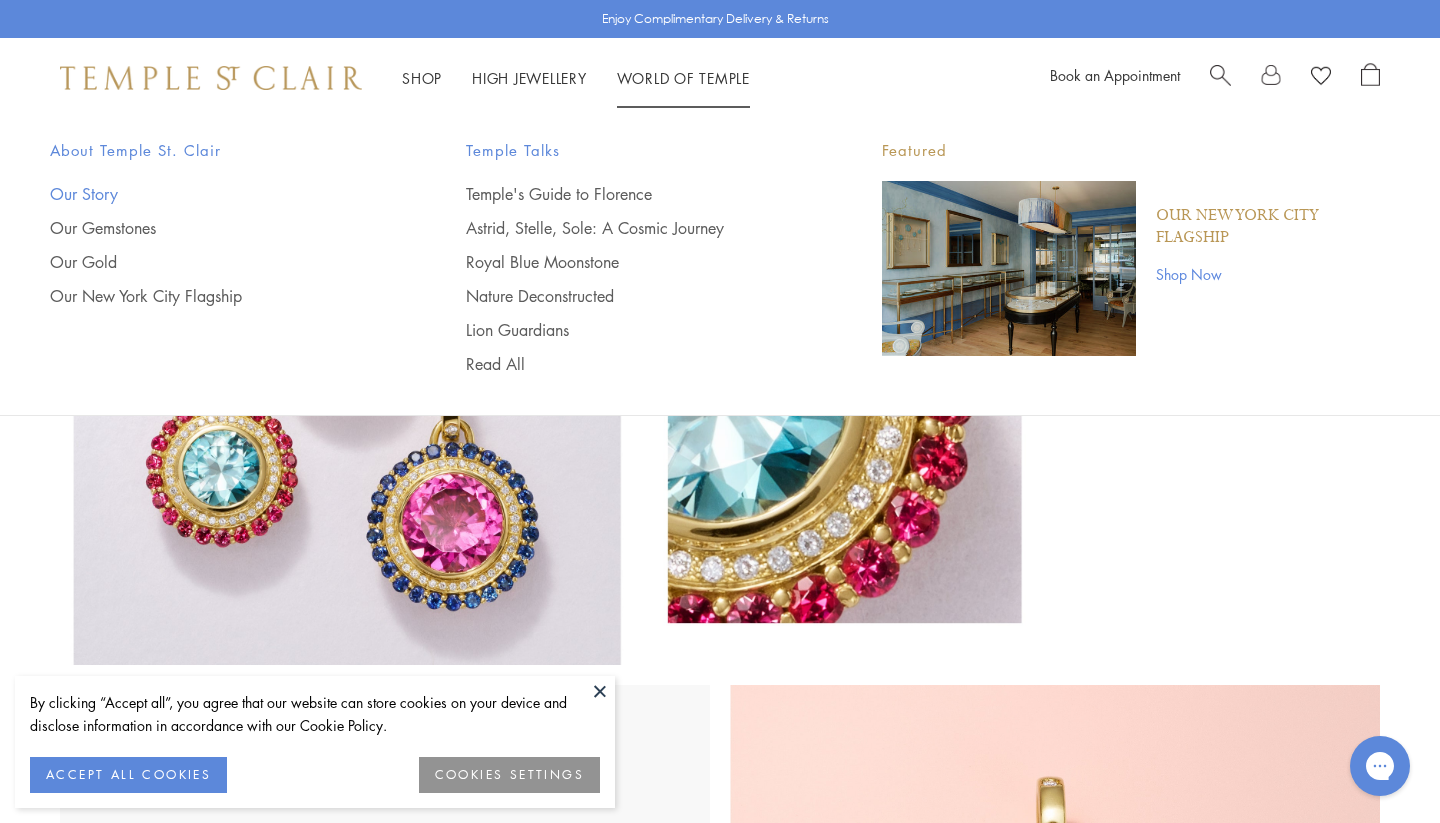 click on "Our Story" at bounding box center [218, 194] 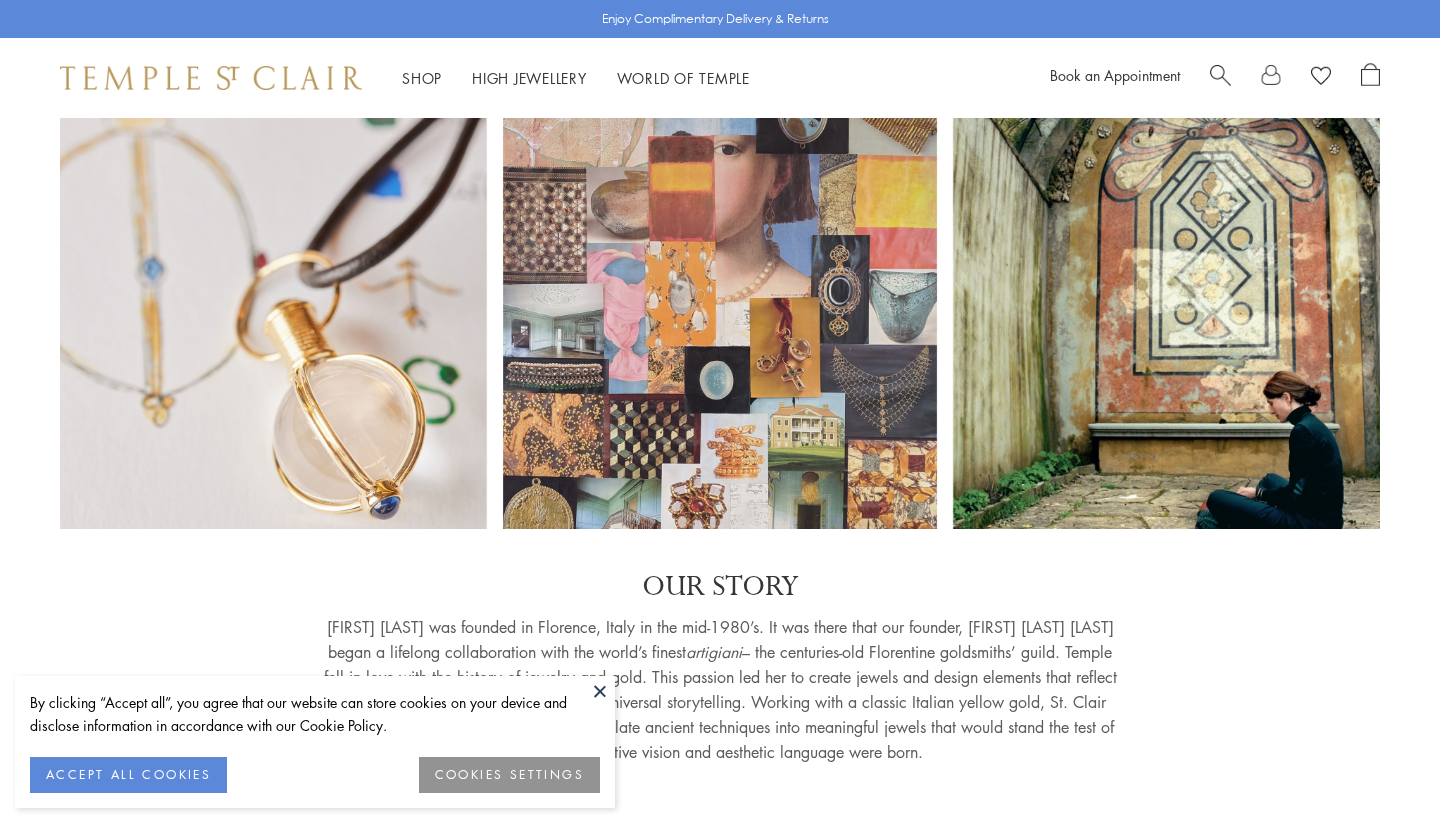 scroll, scrollTop: 0, scrollLeft: 0, axis: both 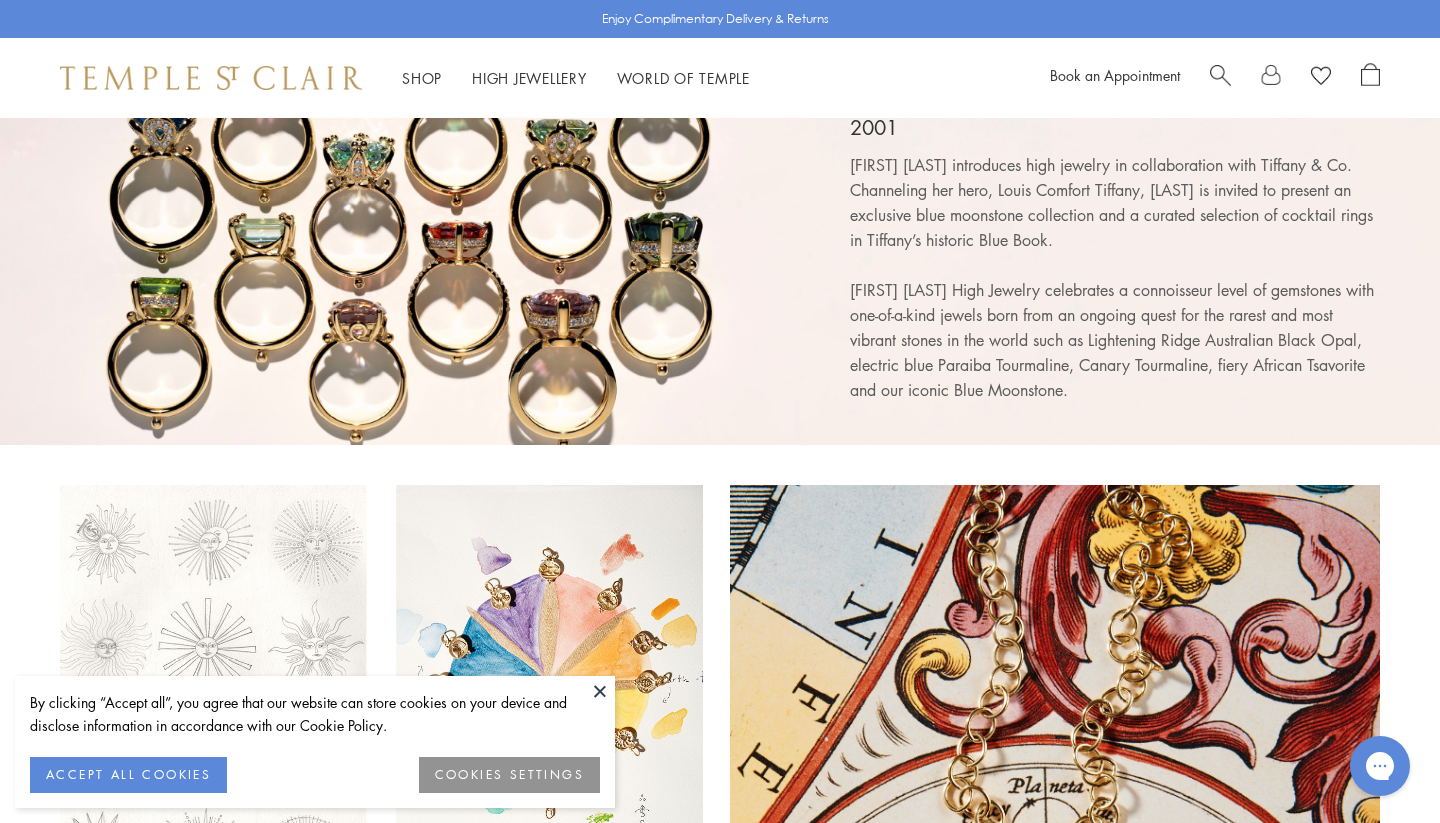 click at bounding box center [1055, 891] 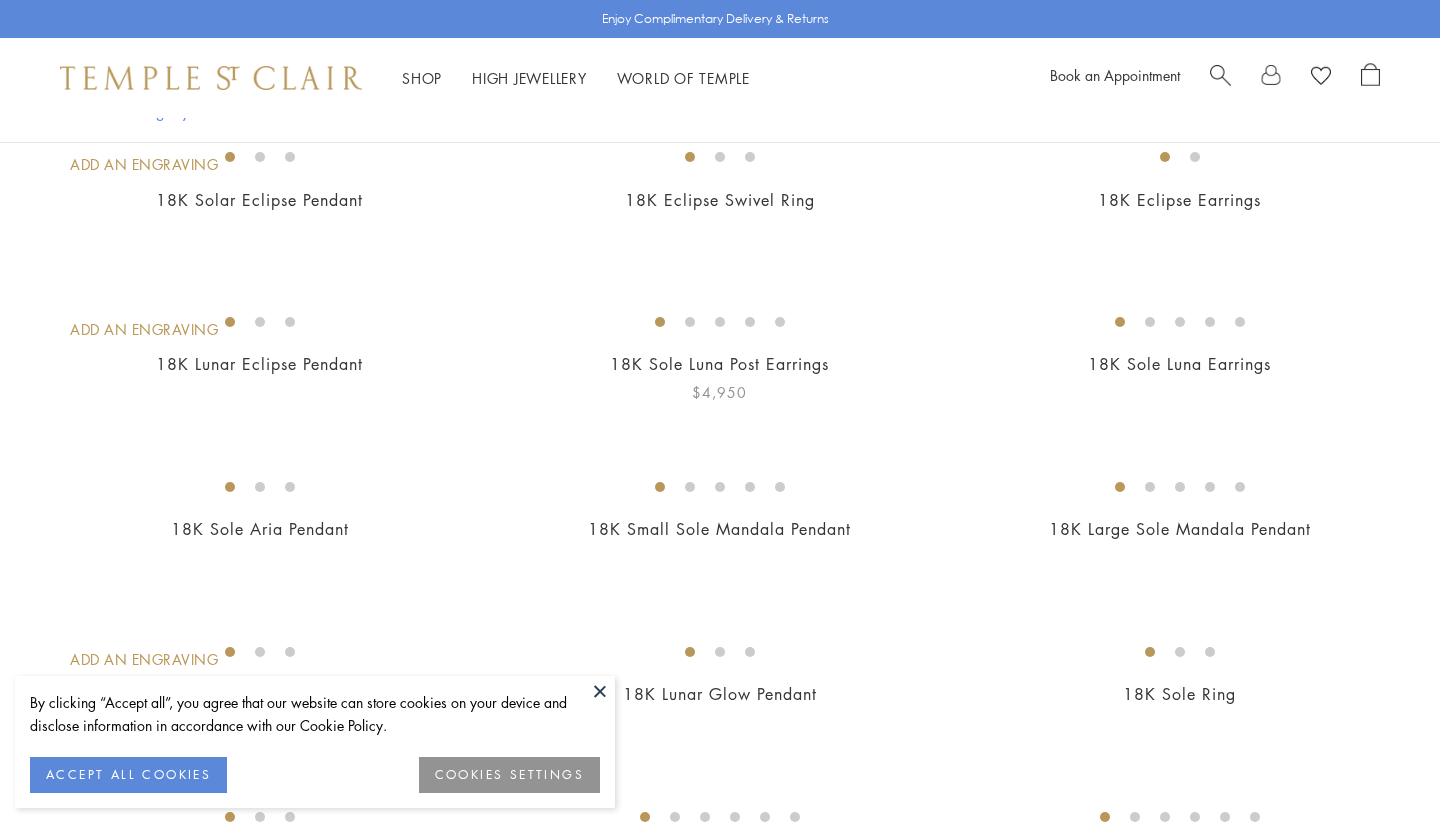 scroll, scrollTop: 497, scrollLeft: 0, axis: vertical 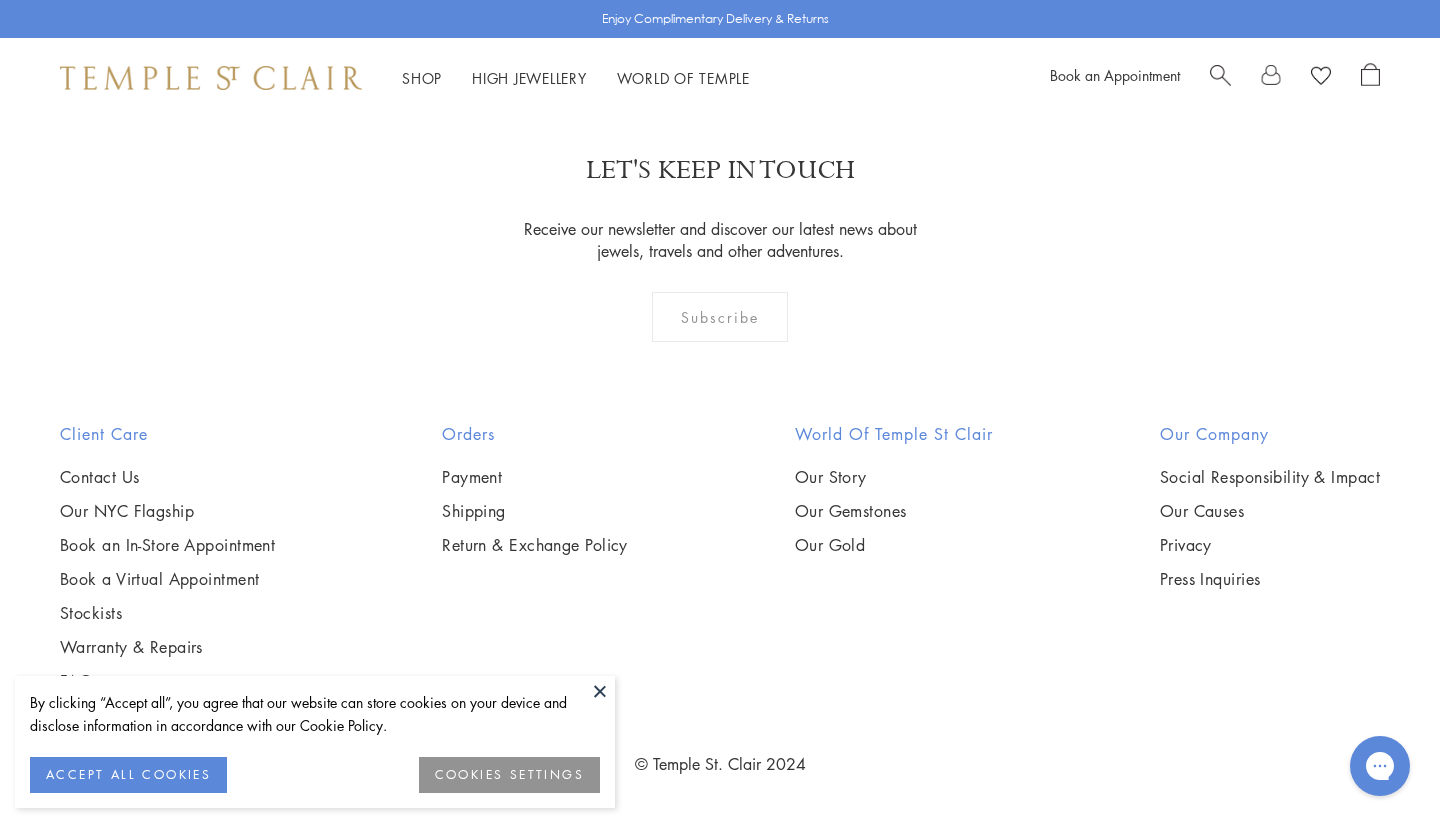 click on "2" at bounding box center [688, -7] 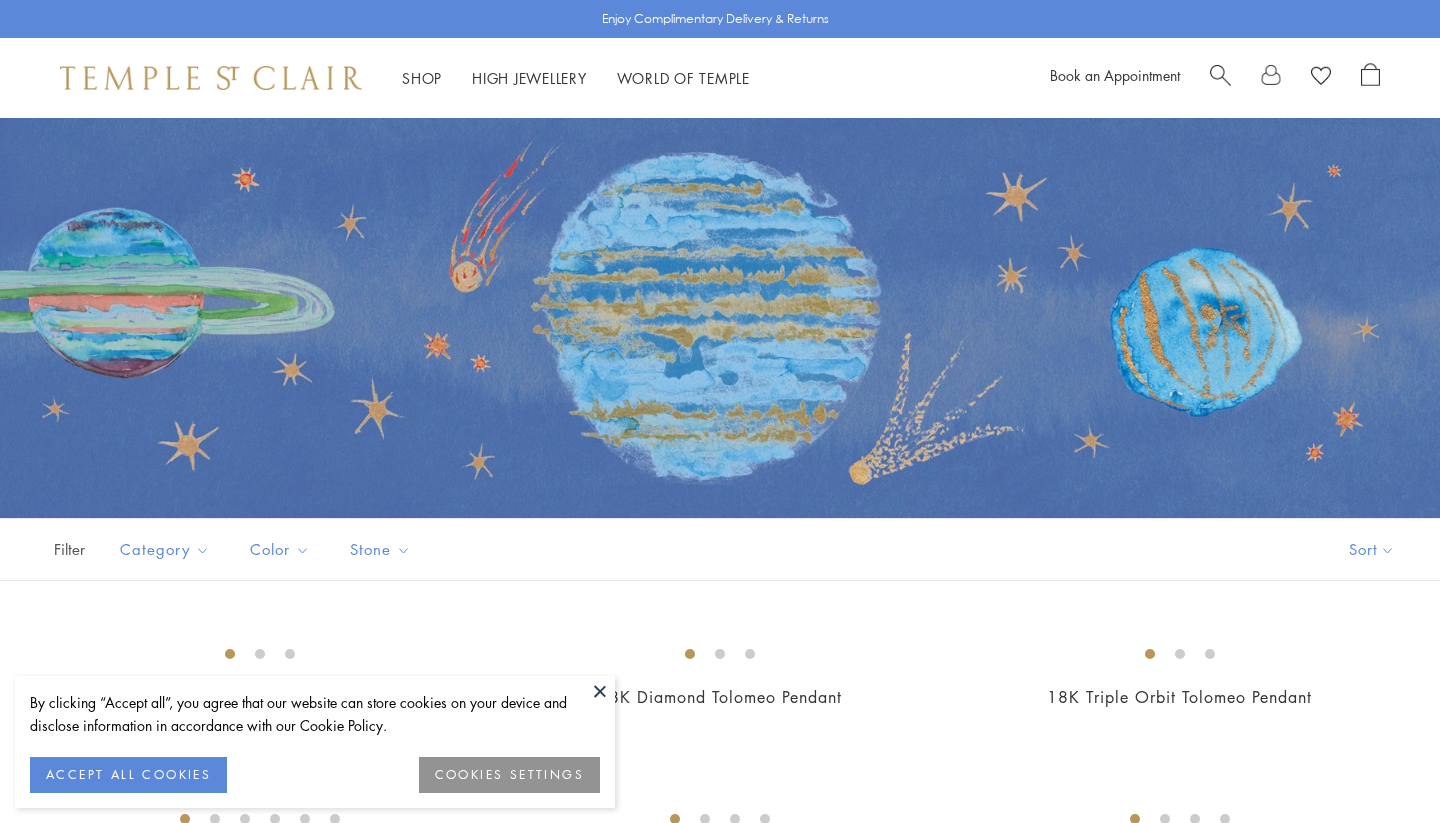 scroll, scrollTop: 0, scrollLeft: 0, axis: both 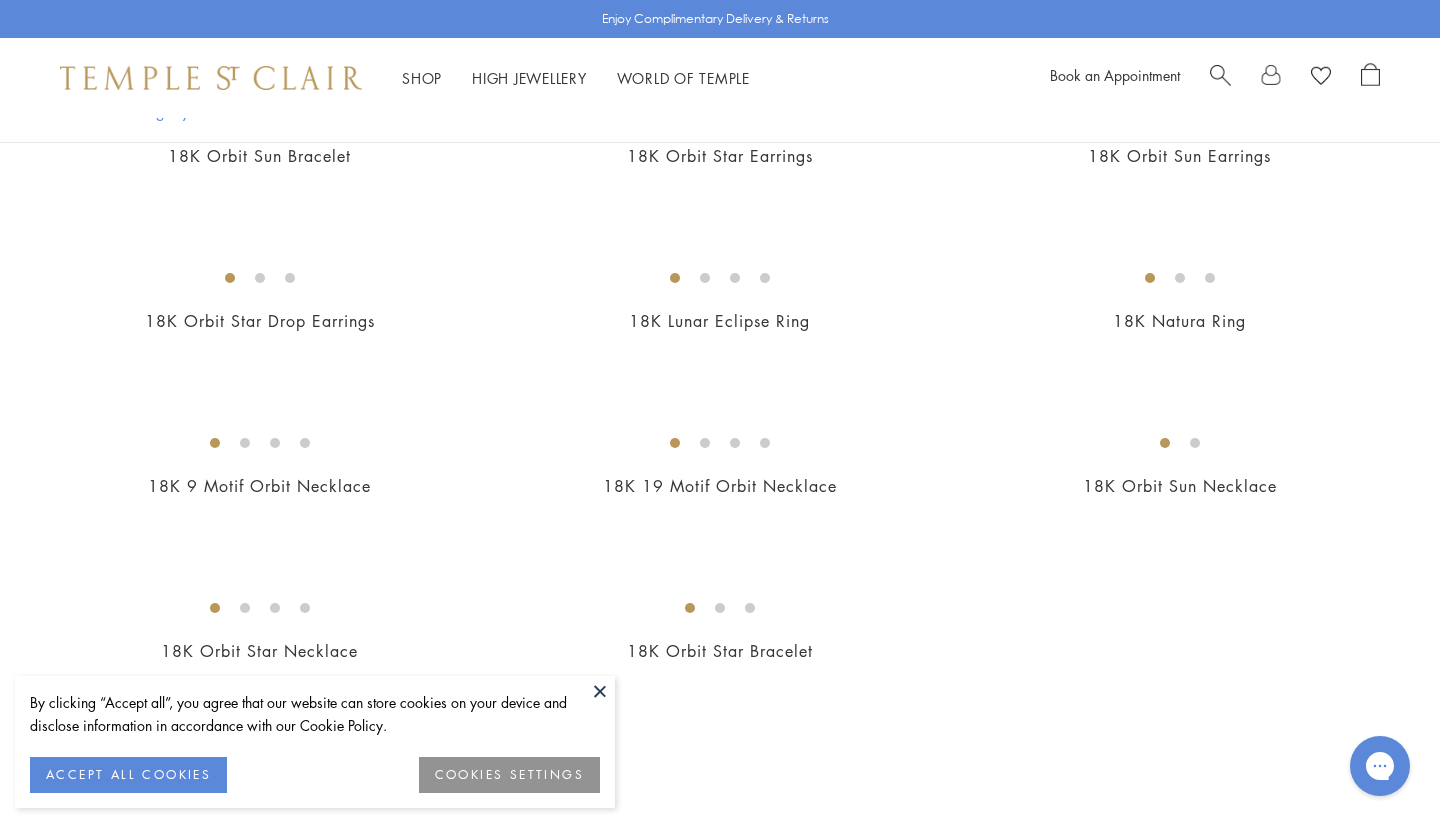 click at bounding box center [0, 0] 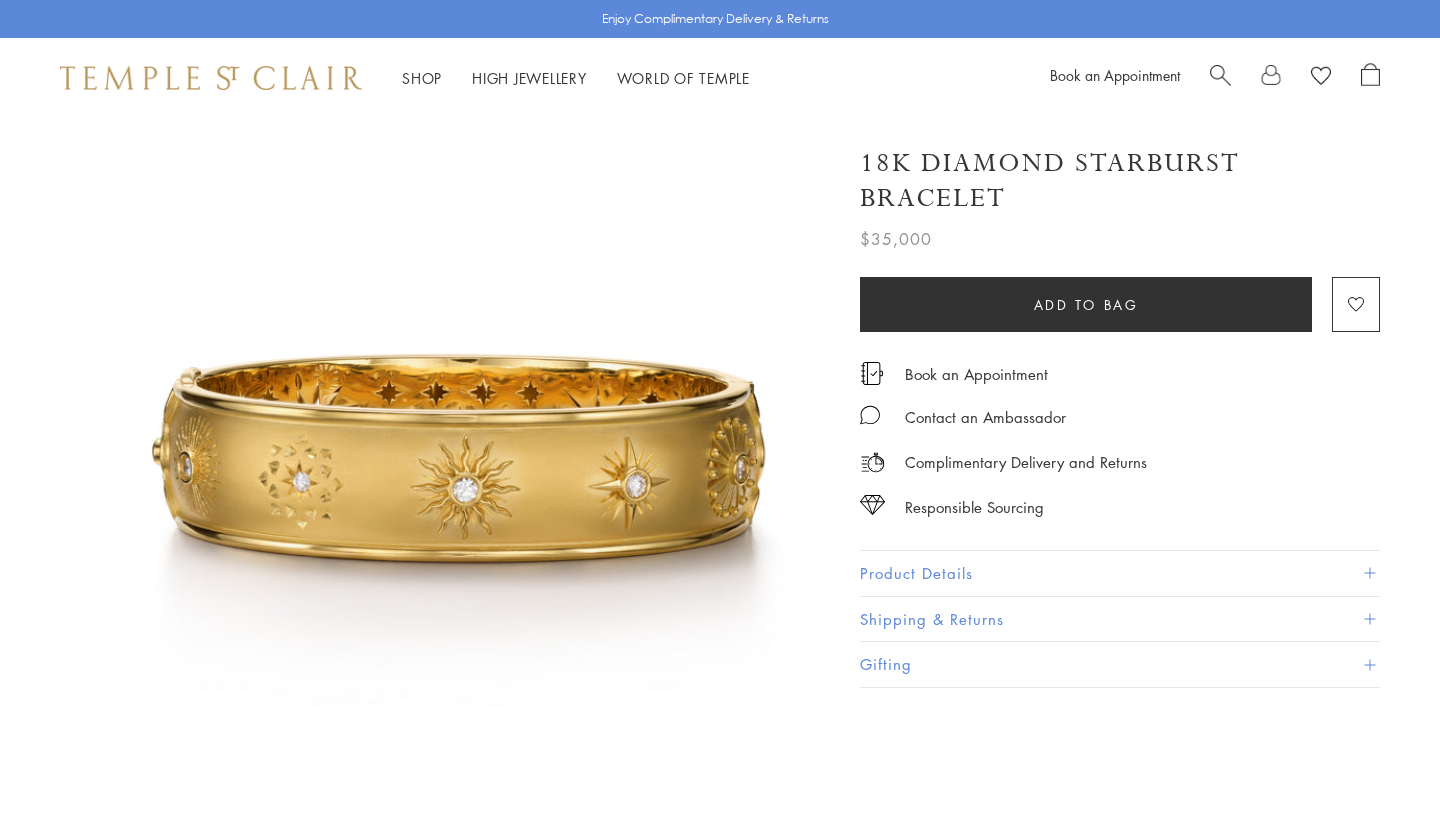 scroll, scrollTop: 0, scrollLeft: 0, axis: both 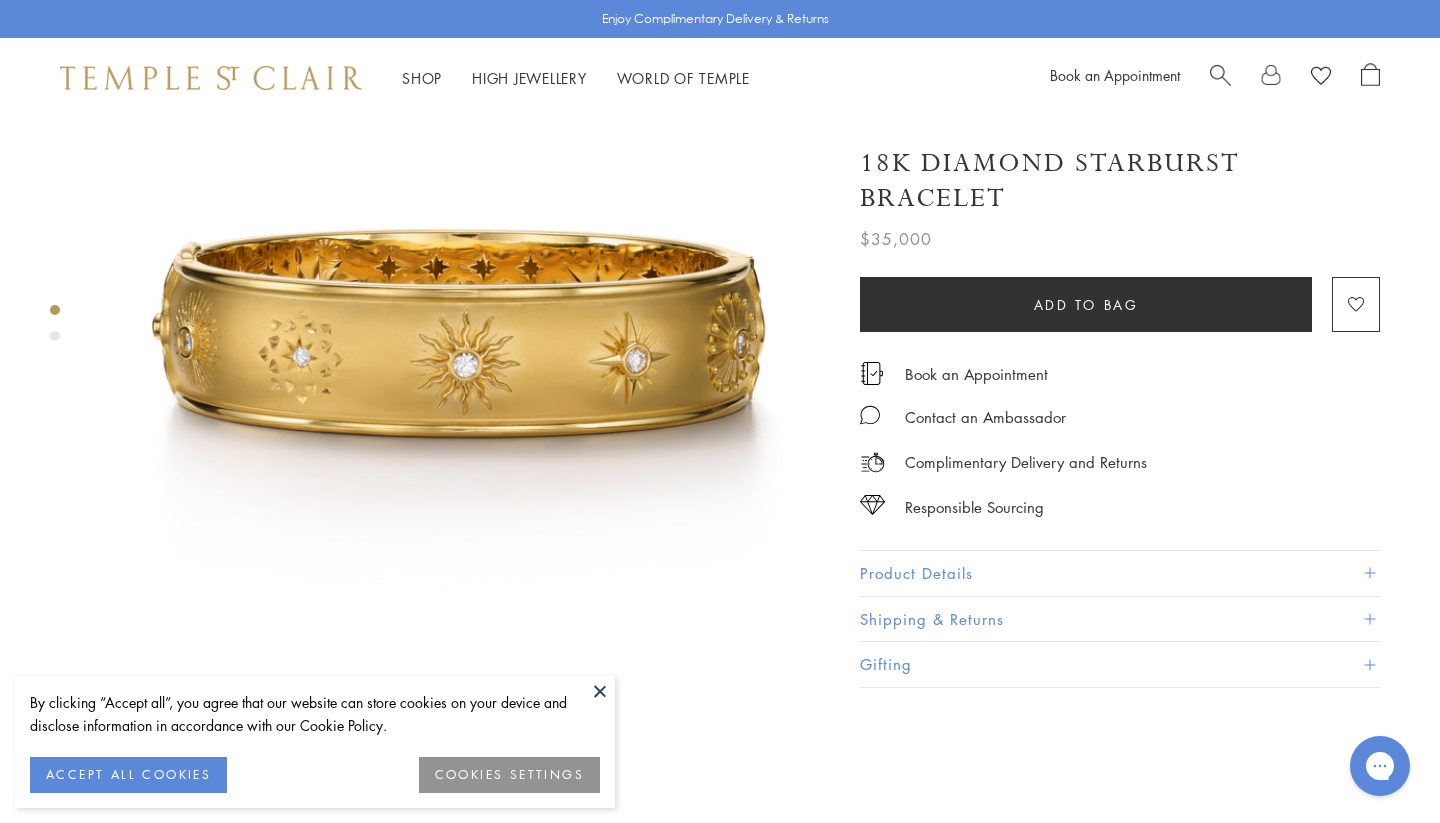 click on "Product Details" at bounding box center [1120, 573] 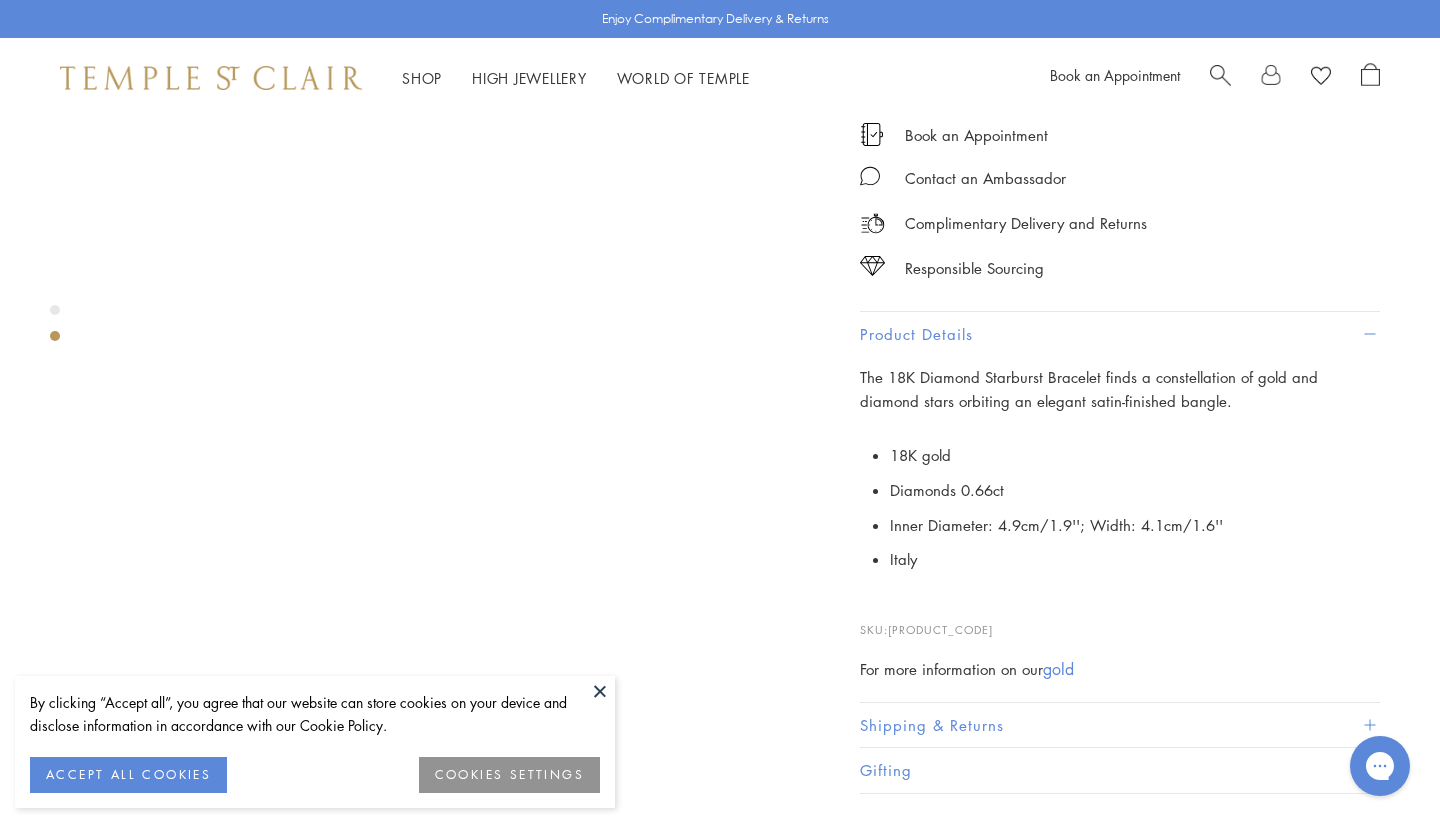 scroll, scrollTop: 794, scrollLeft: 0, axis: vertical 